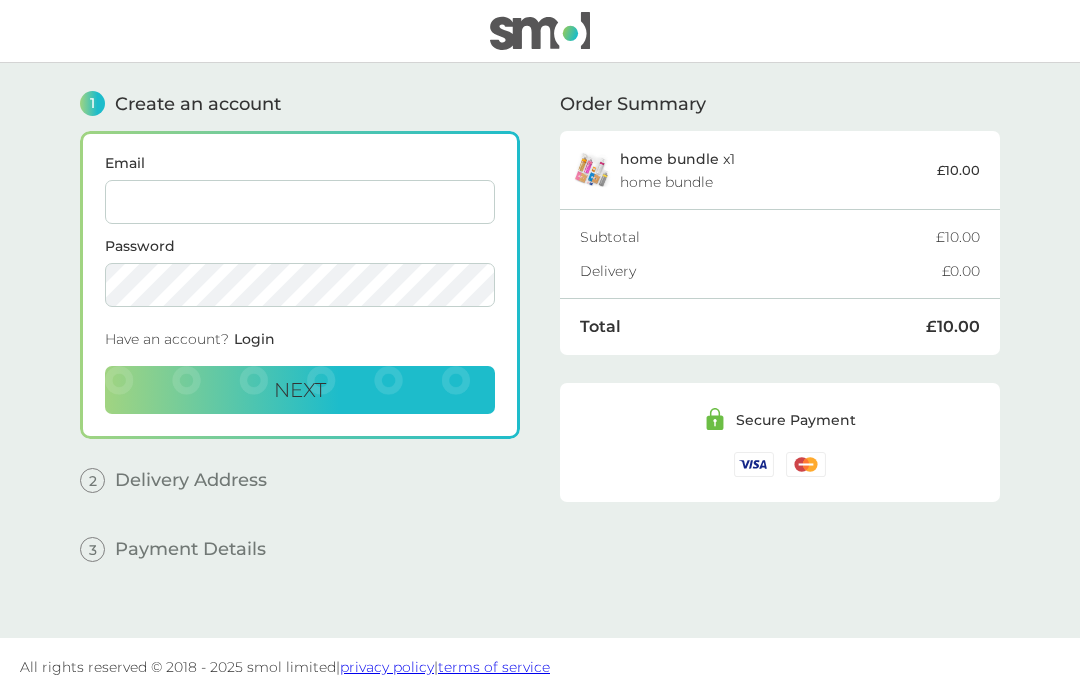 scroll, scrollTop: 0, scrollLeft: 0, axis: both 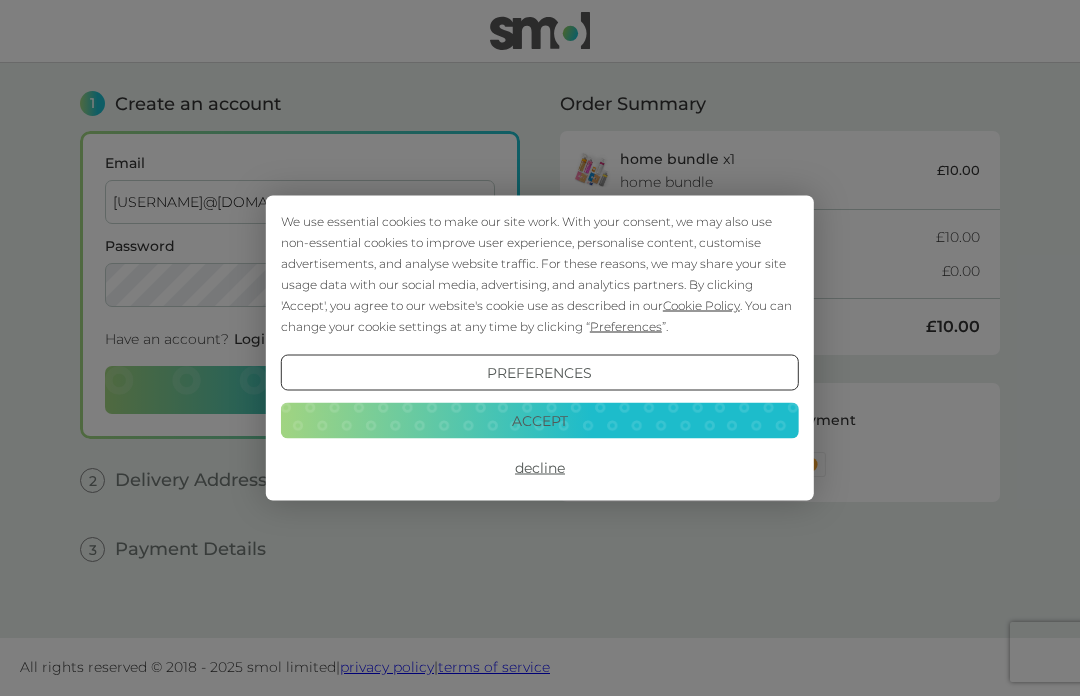 type on "[USERNAME]@[DOMAIN]" 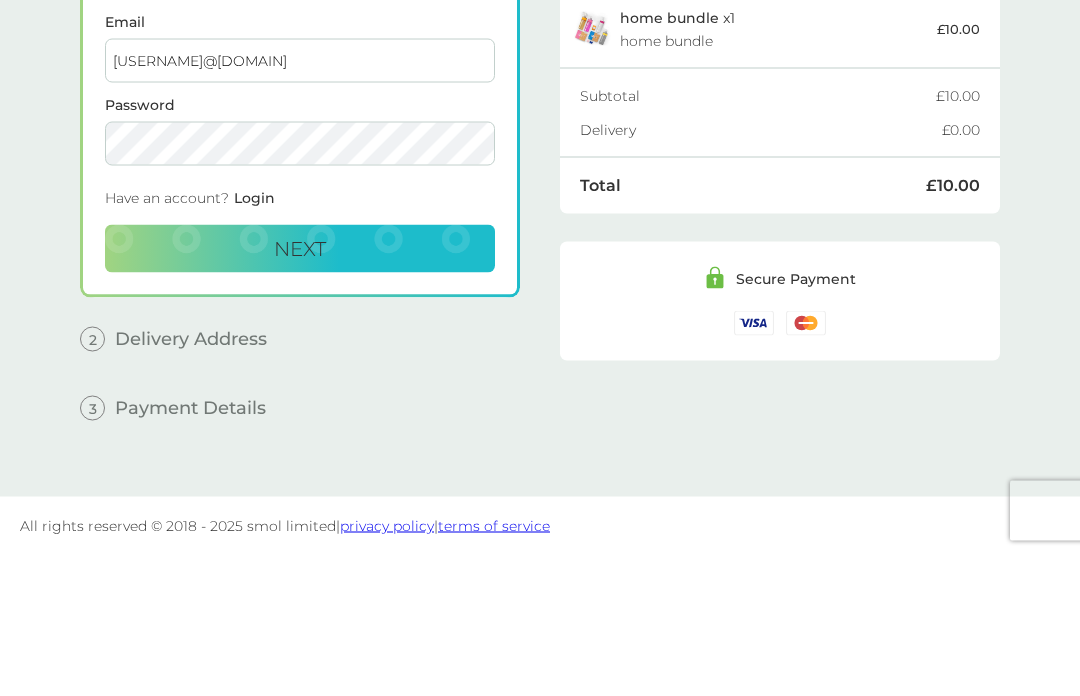 scroll, scrollTop: 0, scrollLeft: 0, axis: both 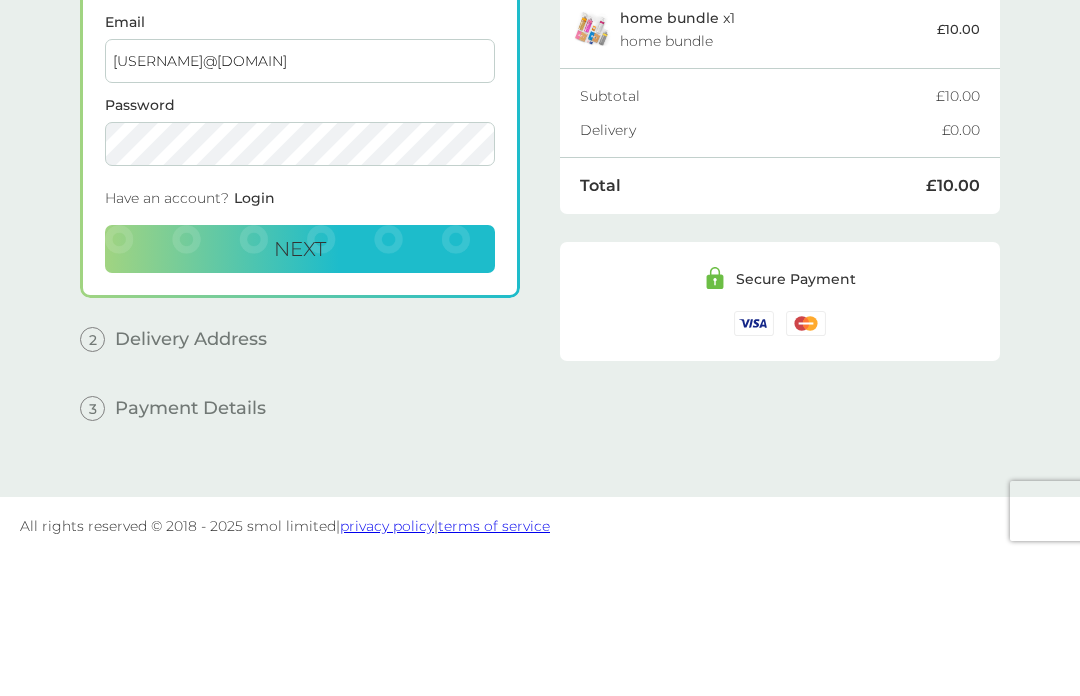 click on "Next" at bounding box center (300, 390) 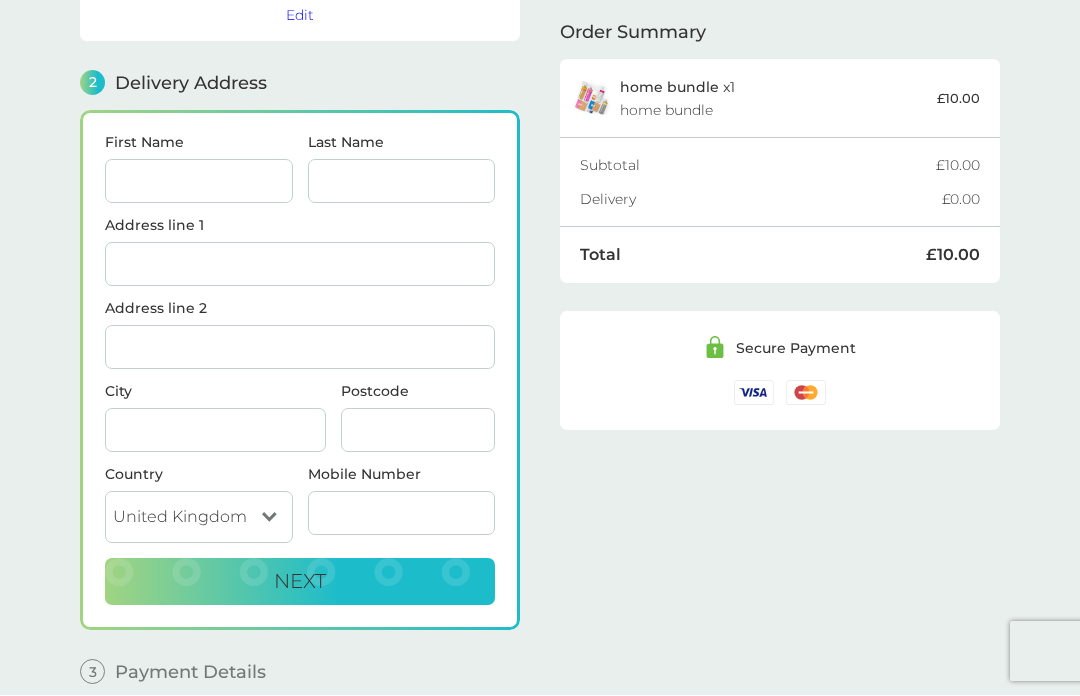 scroll, scrollTop: 246, scrollLeft: 0, axis: vertical 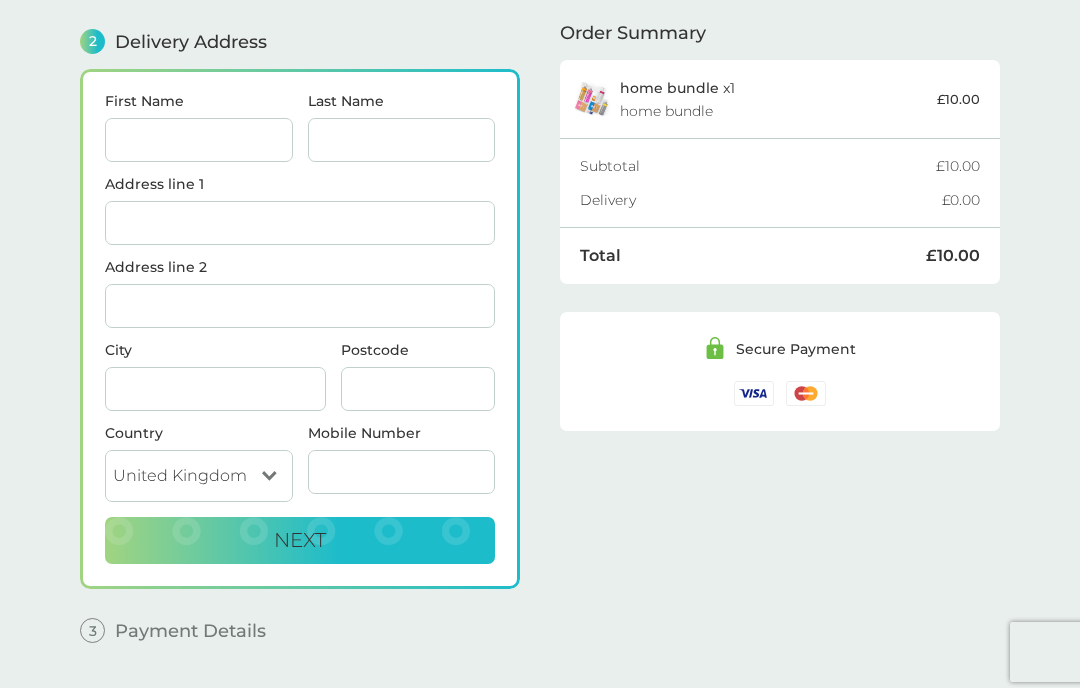 click on "First Name" at bounding box center [199, 140] 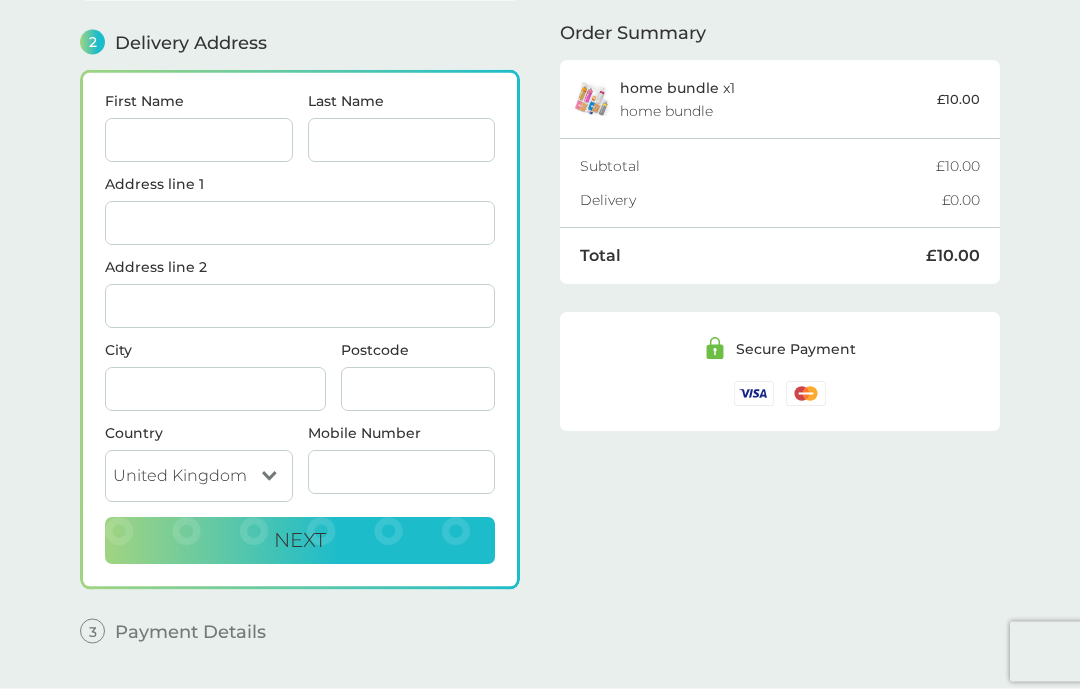 type on "Michelle" 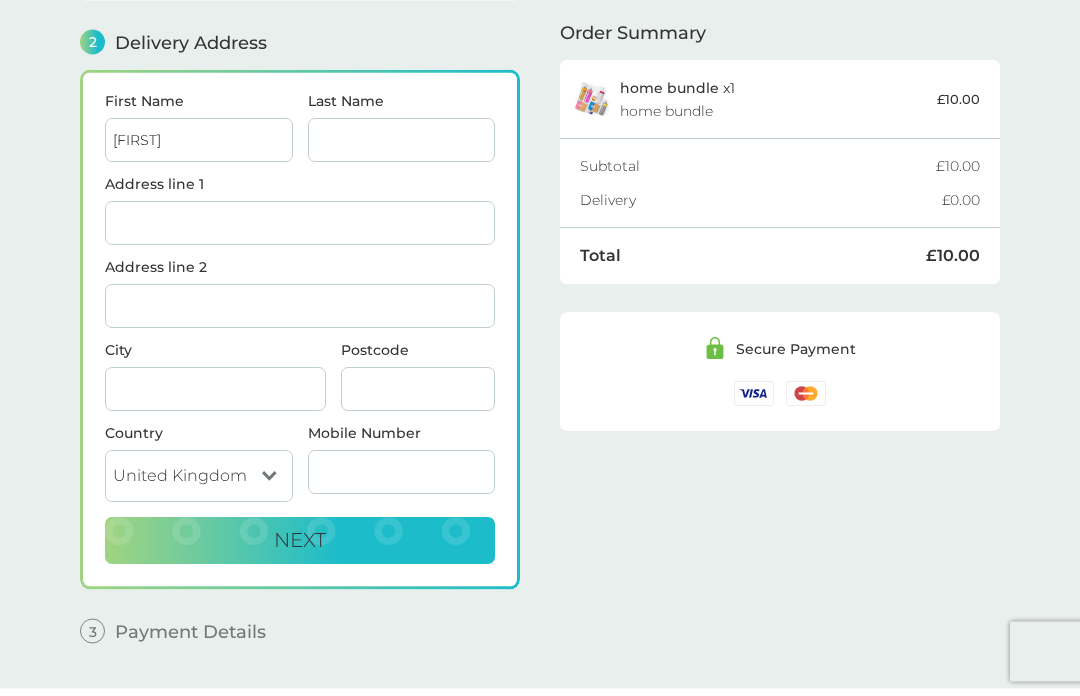 type on "Bailes" 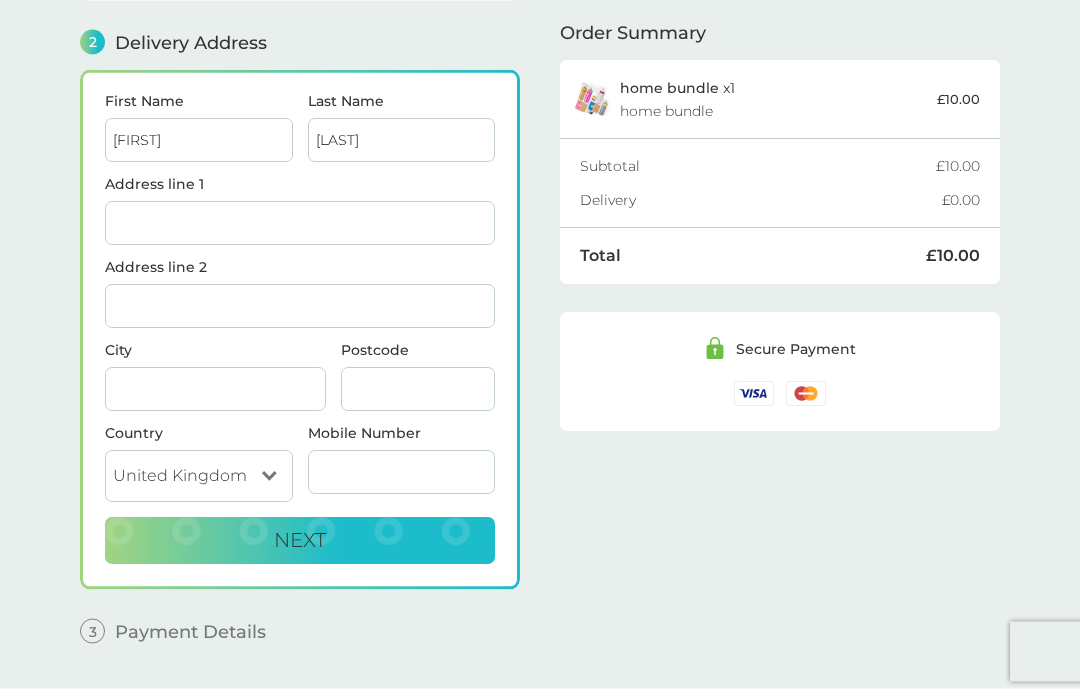 type on "South View Farm" 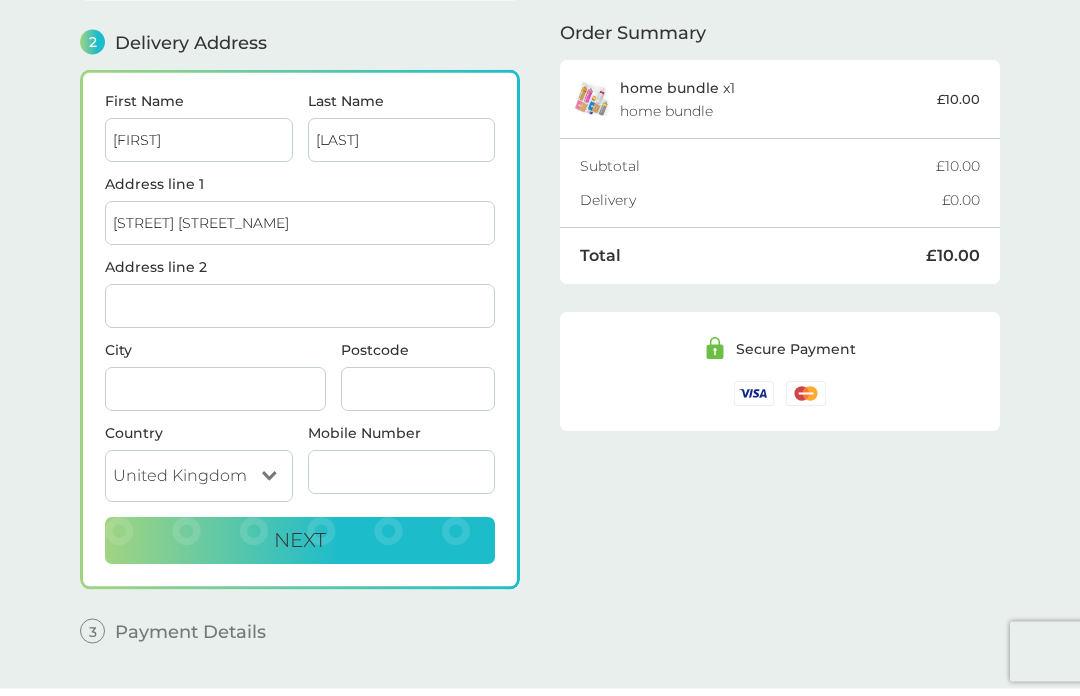 type on "Pickering" 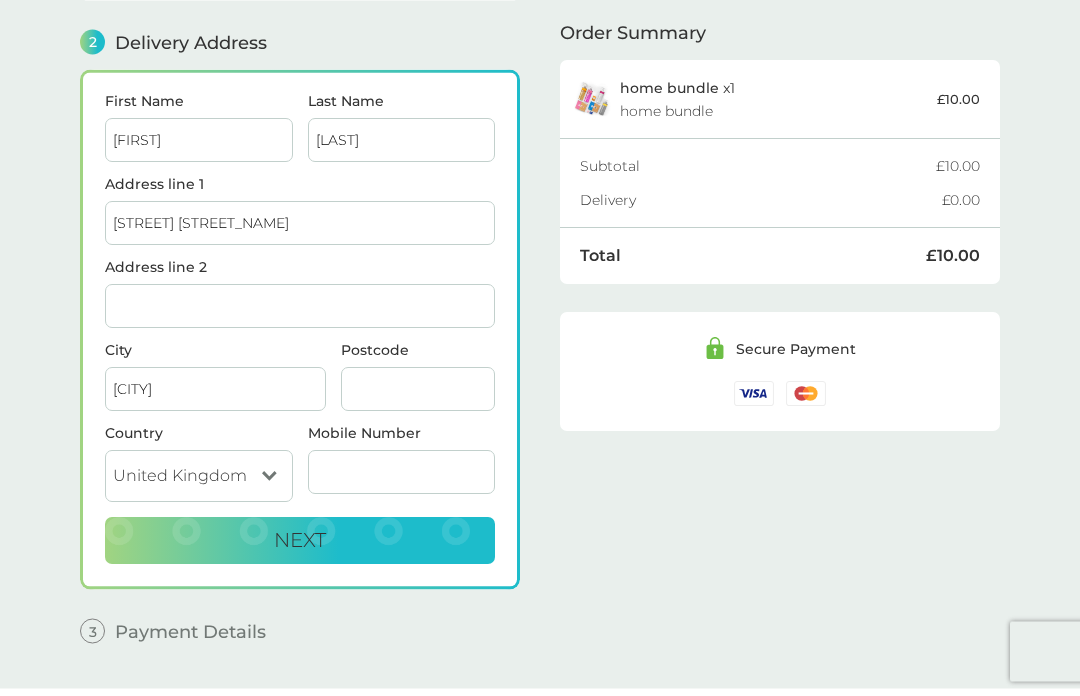 type on "YO18 8JN" 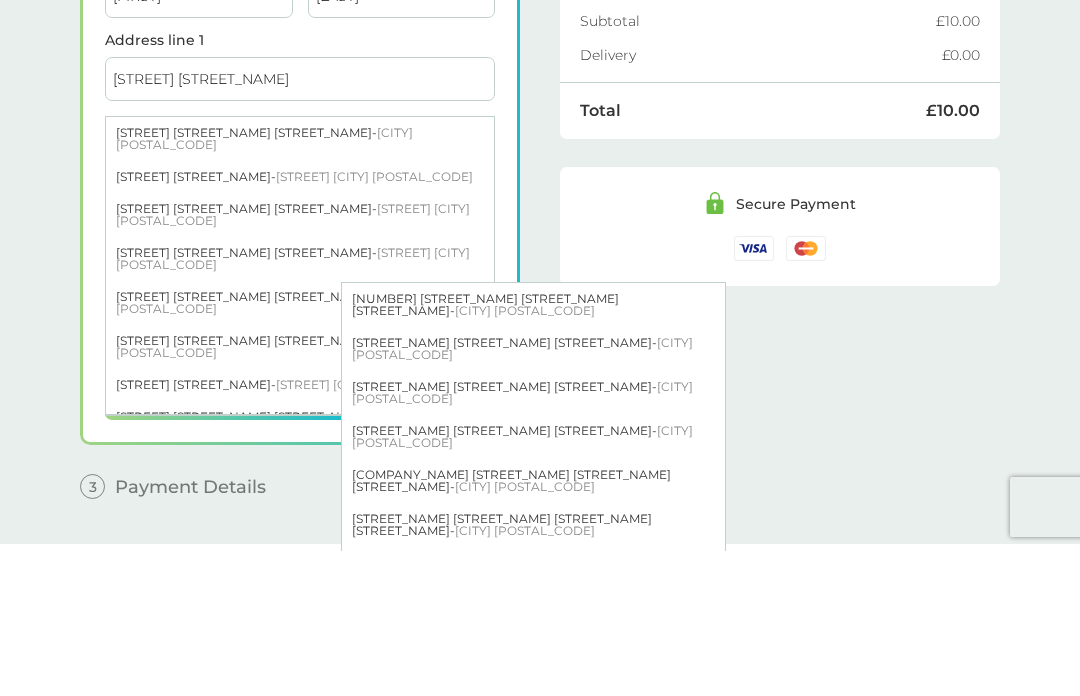 click on "Pickering YO18 8JN" at bounding box center (264, 283) 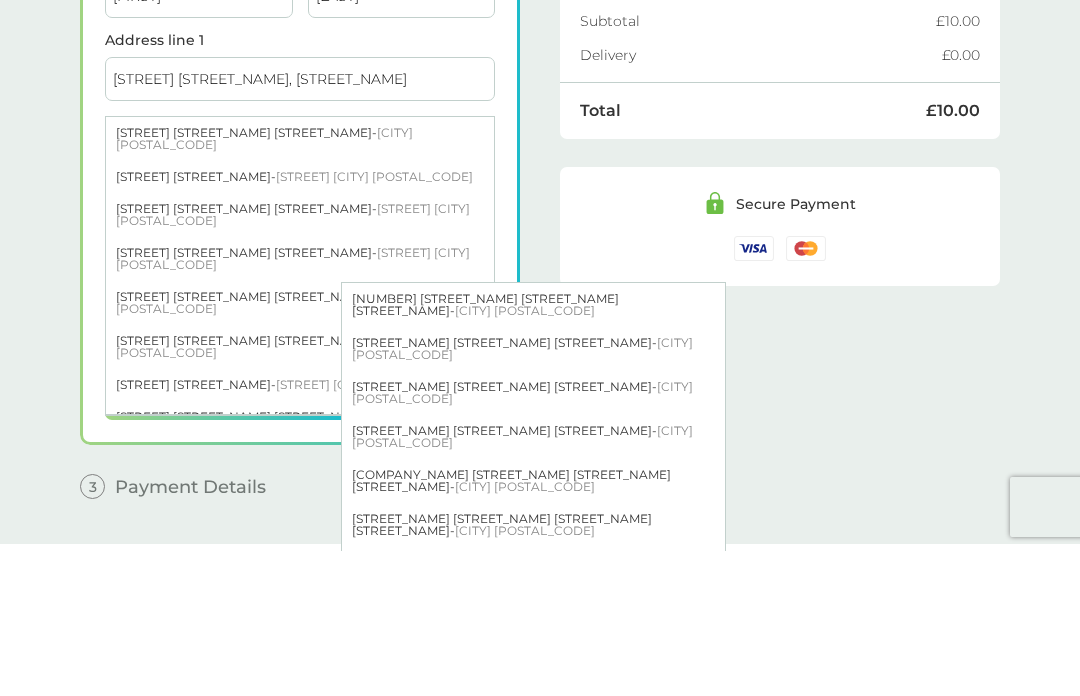 scroll, scrollTop: 298, scrollLeft: 0, axis: vertical 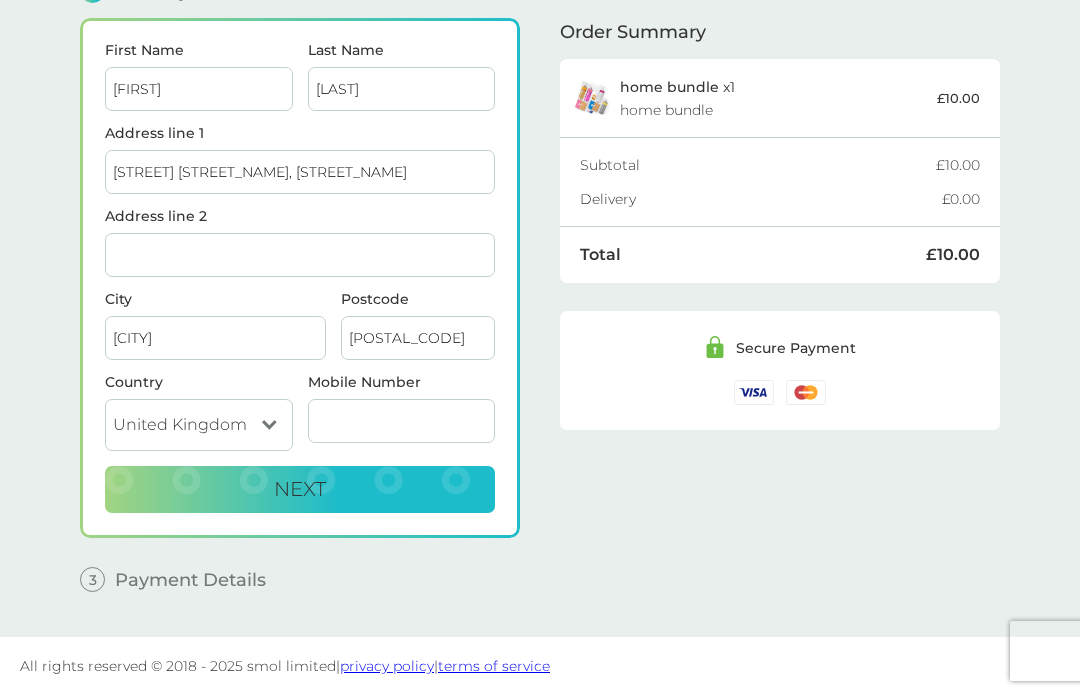 click on "Mobile Number" at bounding box center (402, 422) 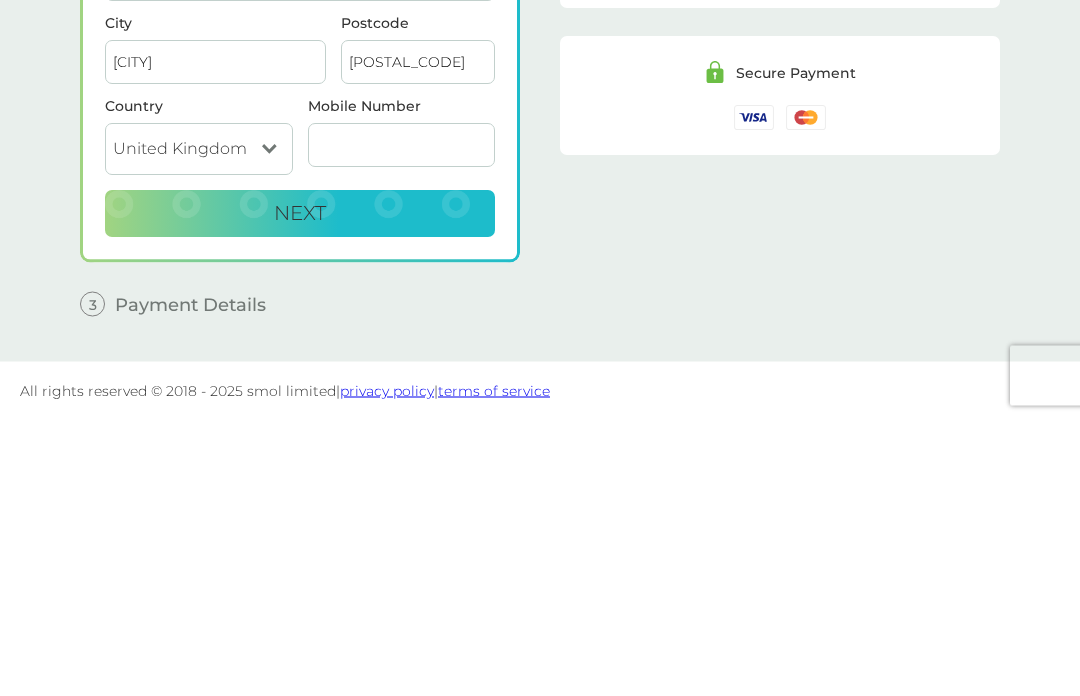 type on "07526083836" 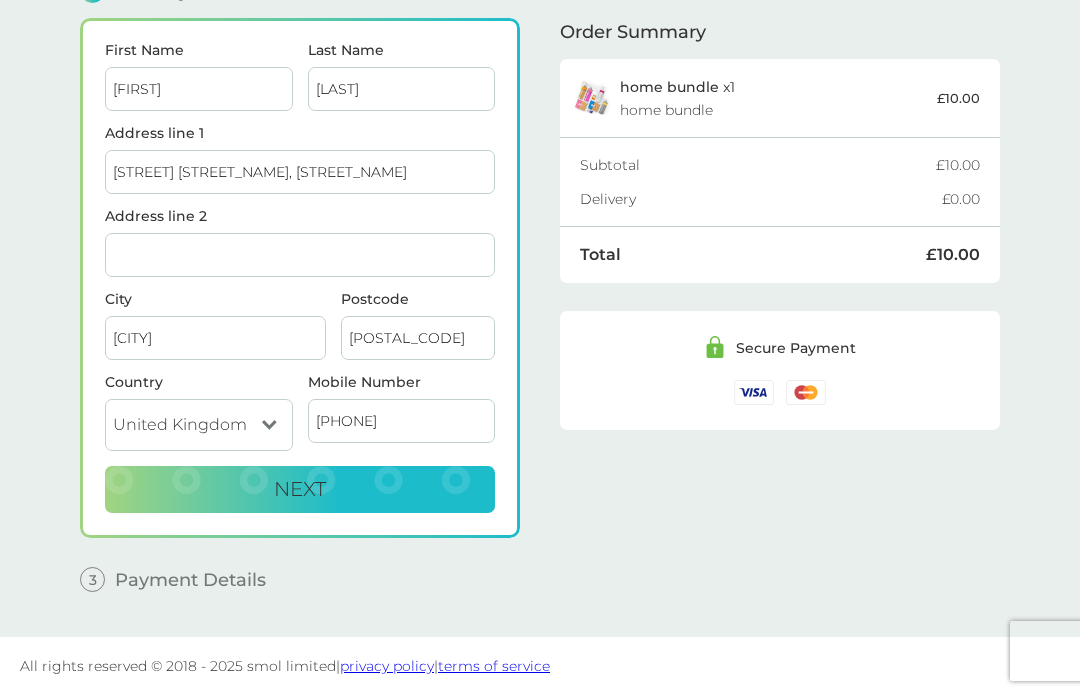 click on "Next" at bounding box center (300, 491) 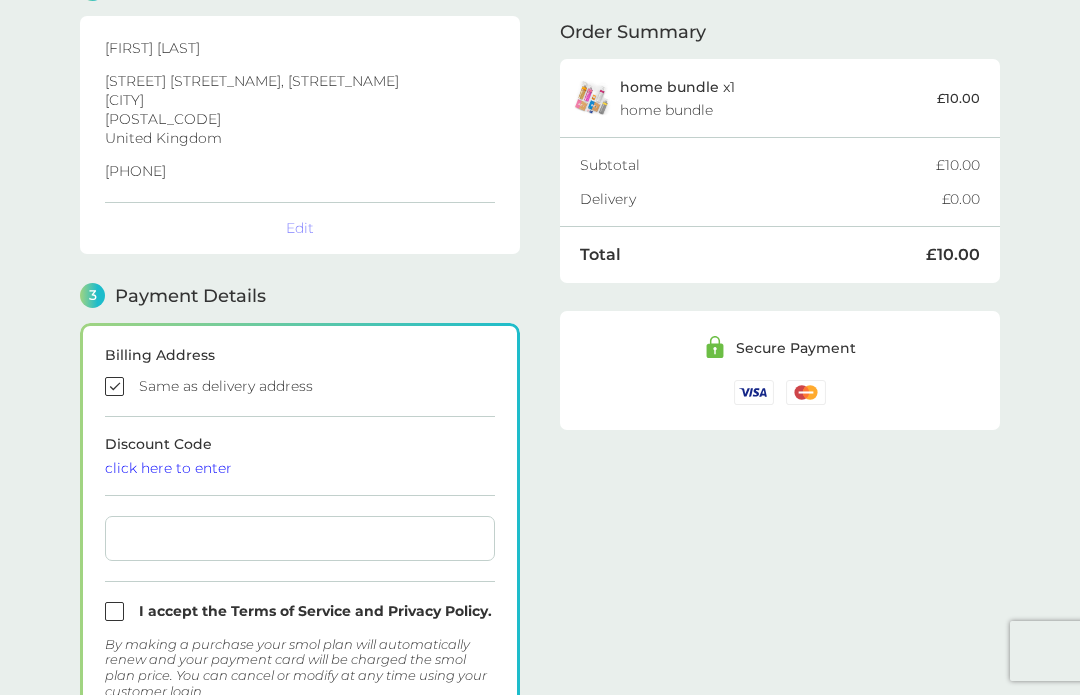 checkbox on "true" 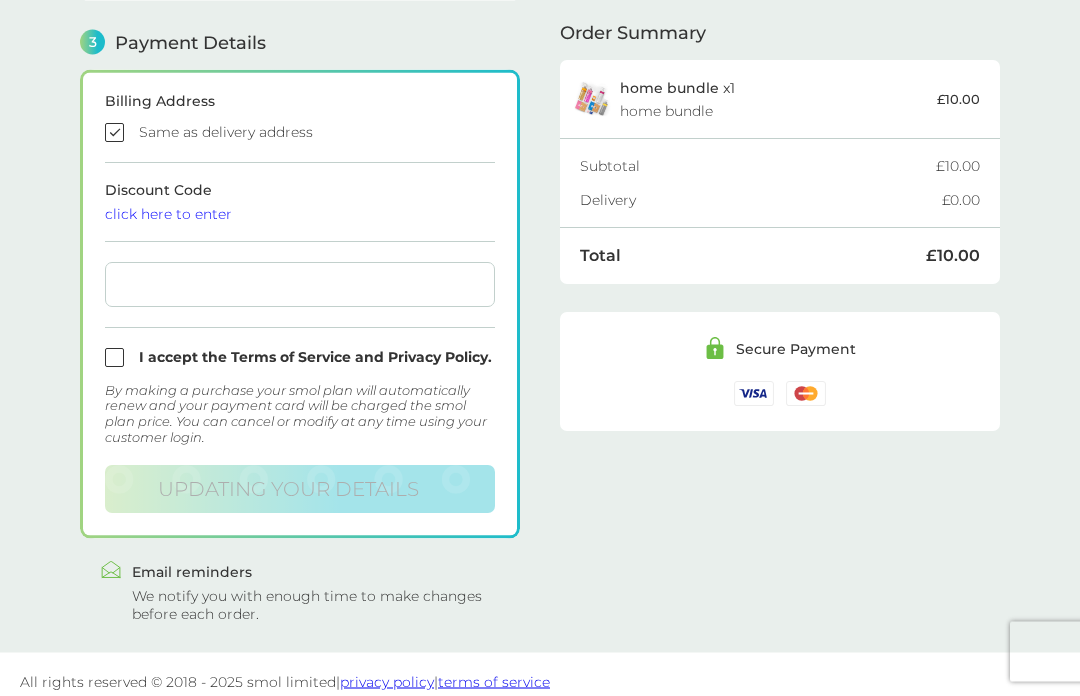 scroll, scrollTop: 553, scrollLeft: 0, axis: vertical 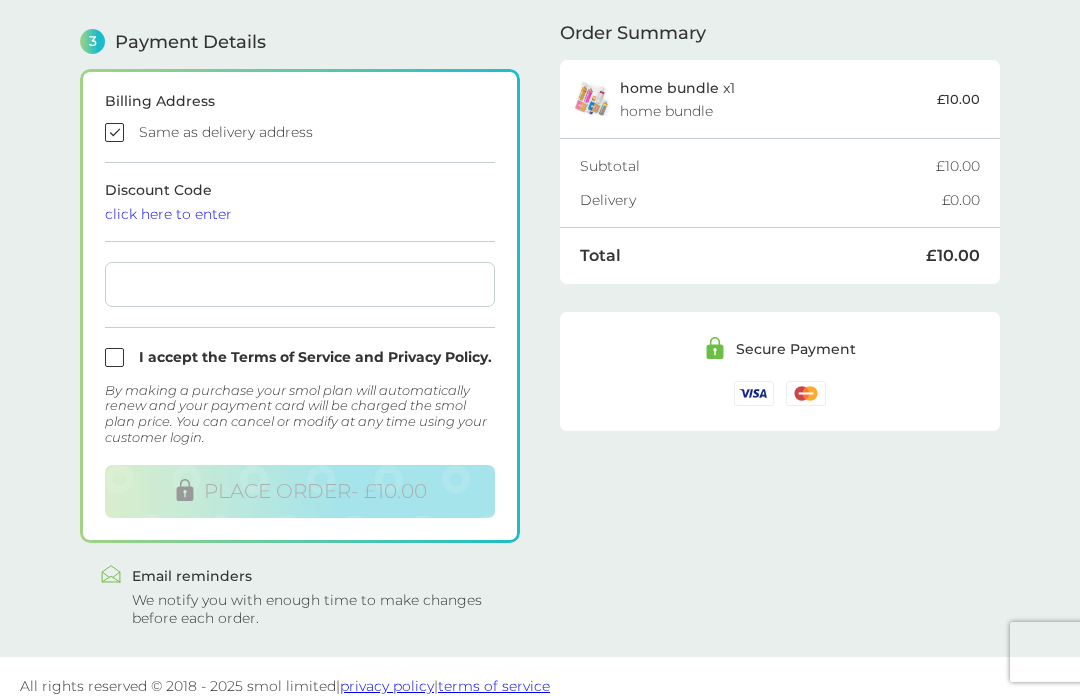 click at bounding box center [300, 357] 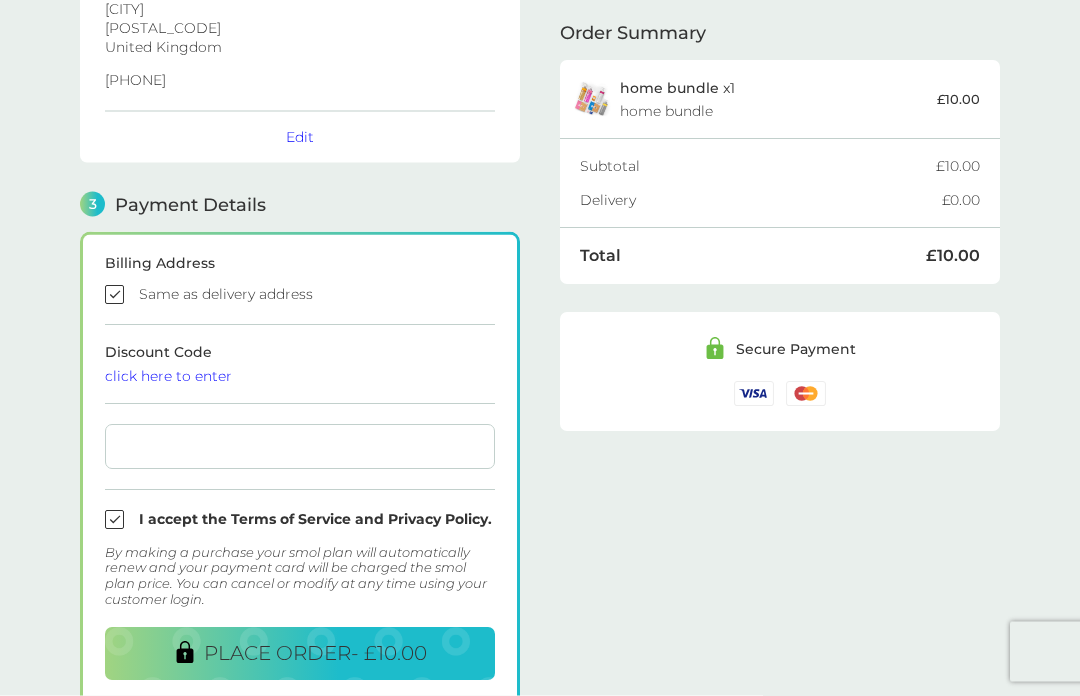 scroll, scrollTop: 392, scrollLeft: 0, axis: vertical 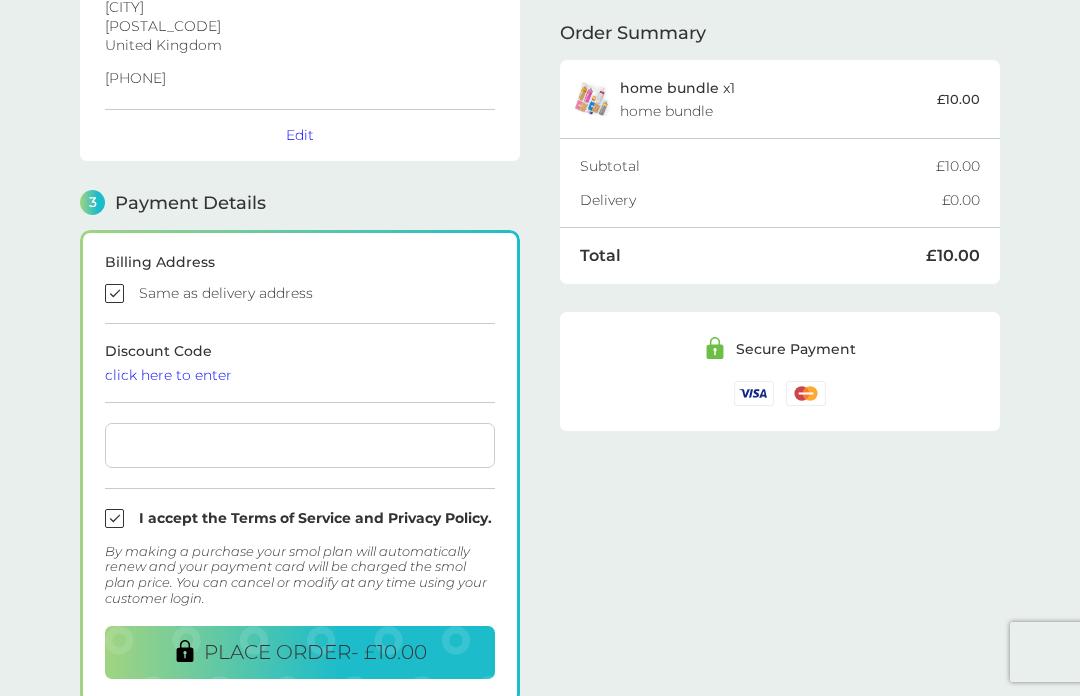 click on "PLACE ORDER  -   £10.00" at bounding box center [315, 652] 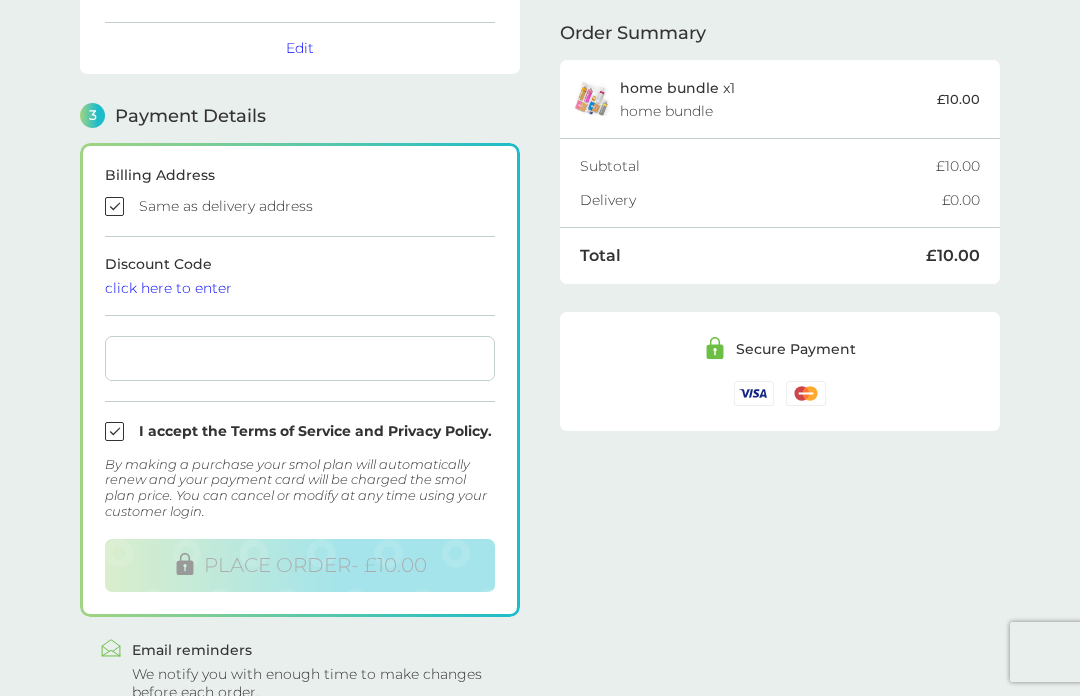 scroll, scrollTop: 514, scrollLeft: 0, axis: vertical 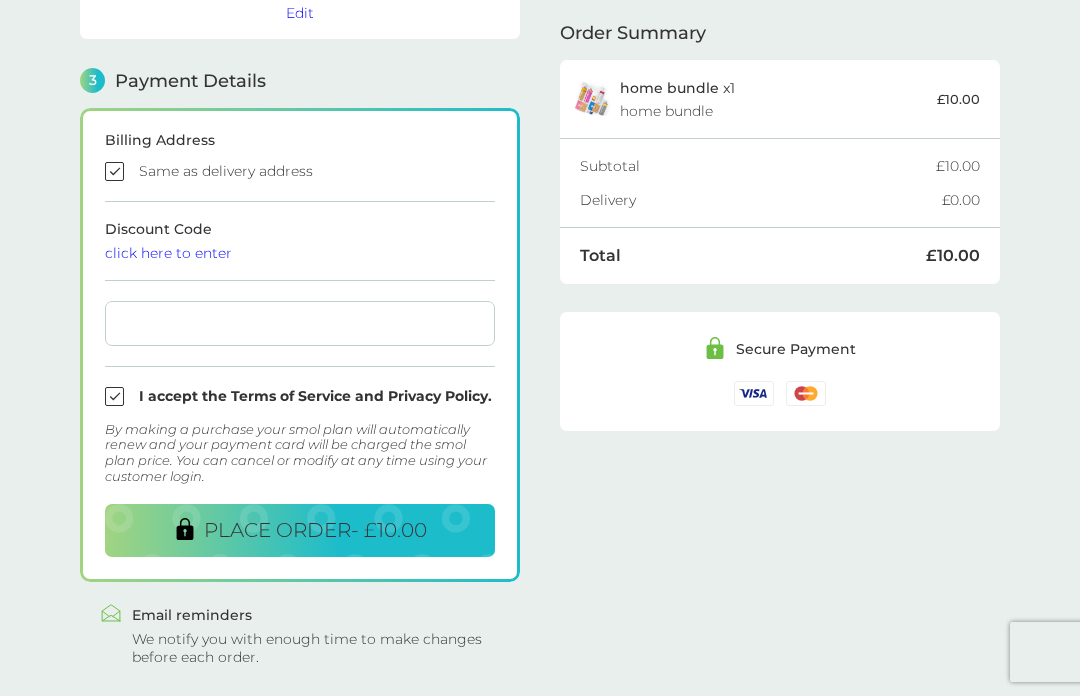 click on "PLACE ORDER  -   £10.00" at bounding box center (315, 530) 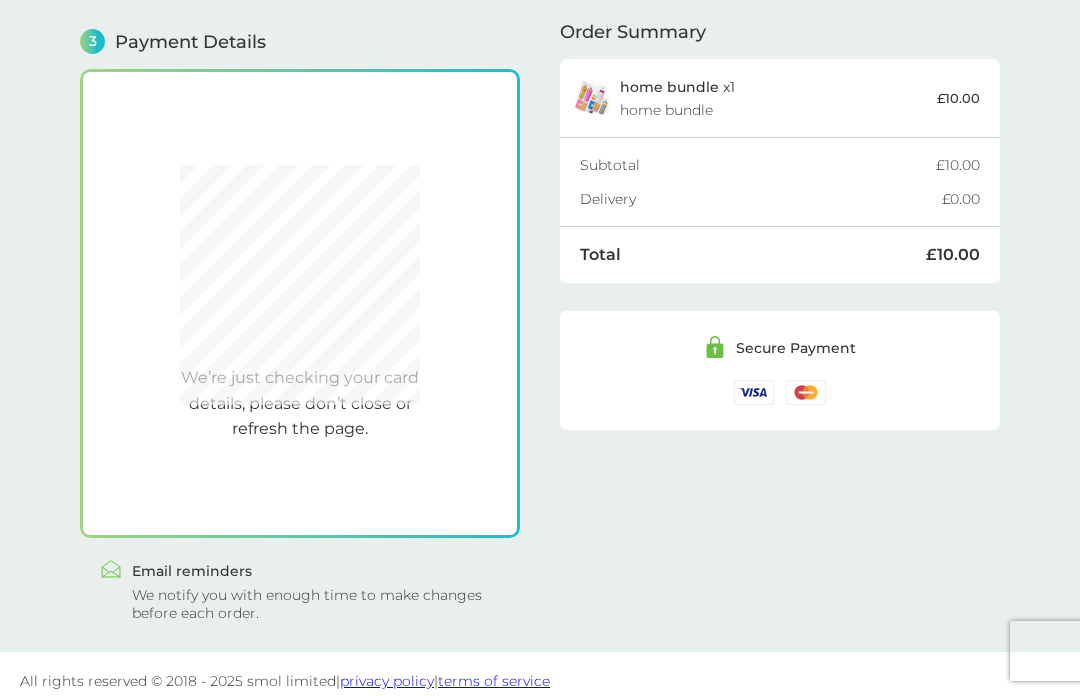 scroll, scrollTop: 553, scrollLeft: 0, axis: vertical 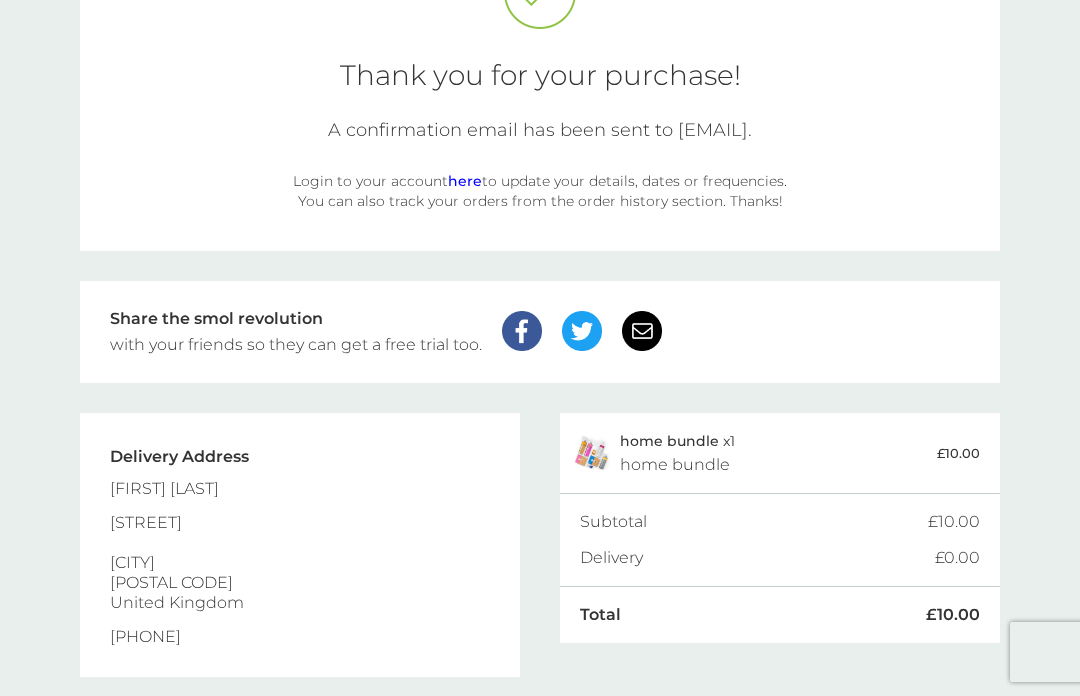 click on "here" at bounding box center (465, 181) 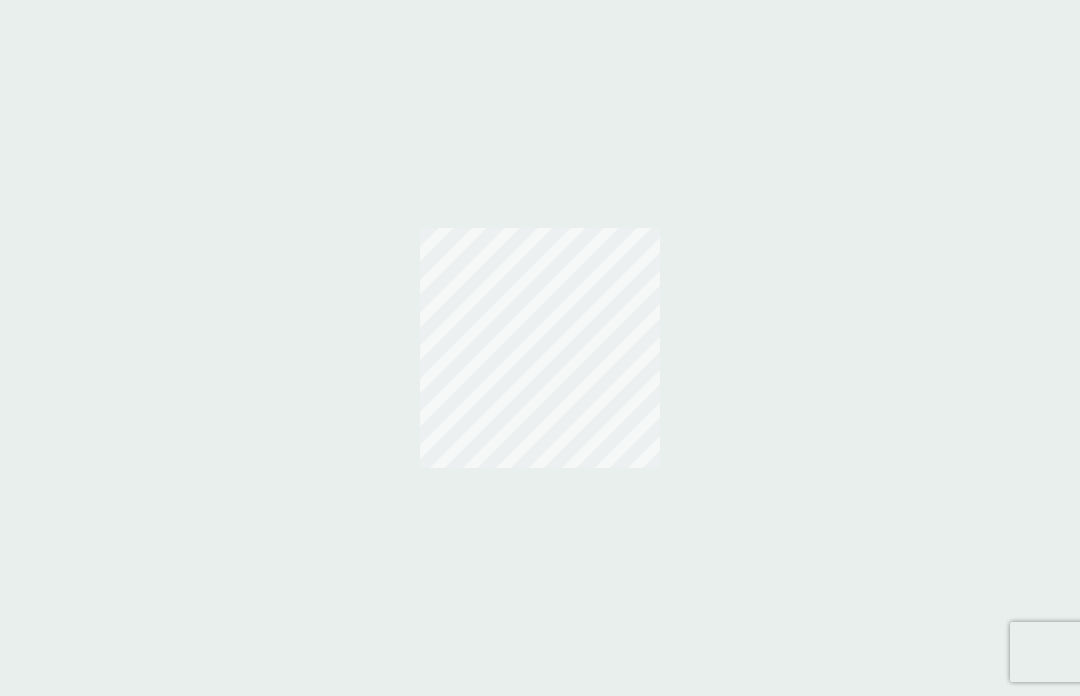 scroll, scrollTop: 0, scrollLeft: 0, axis: both 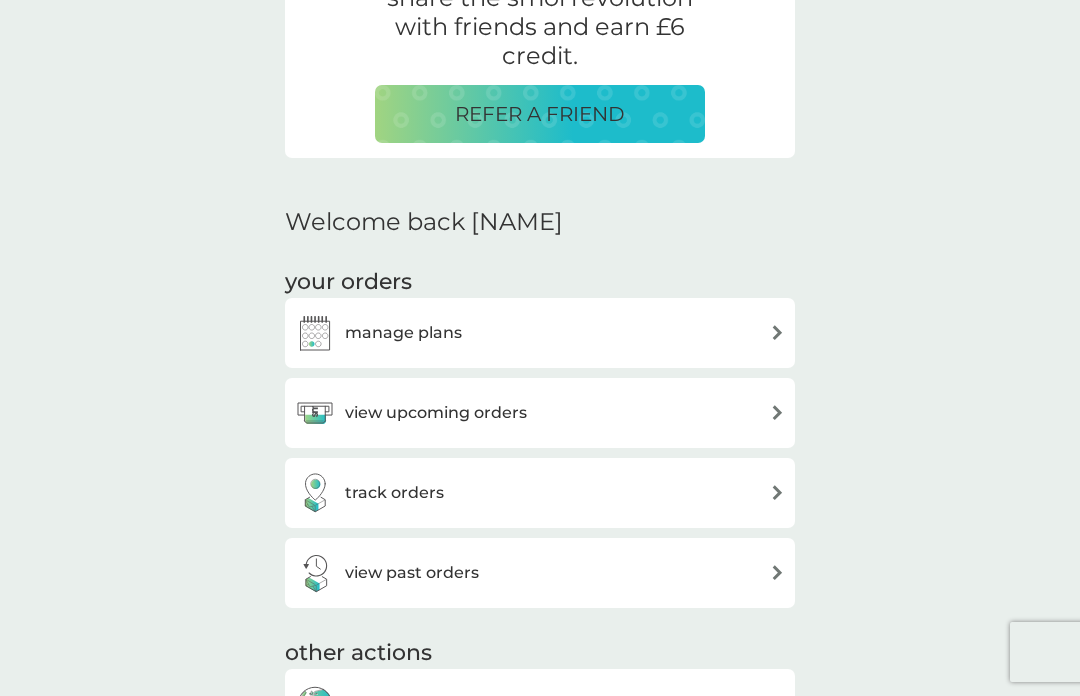 click on "manage plans" at bounding box center (540, 333) 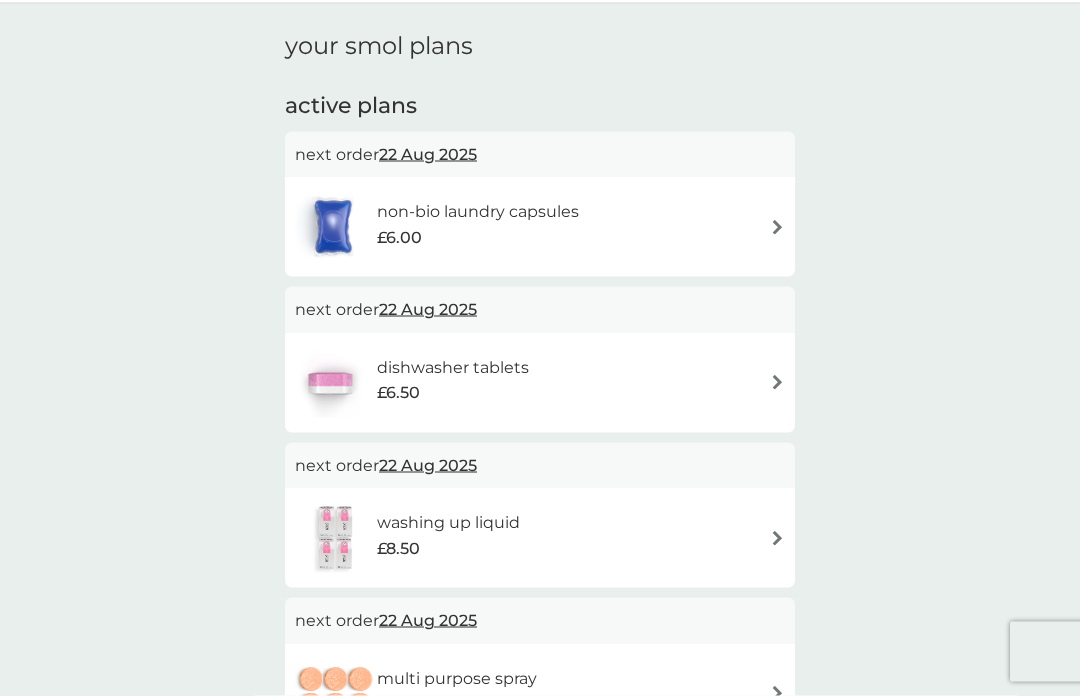 scroll, scrollTop: 60, scrollLeft: 0, axis: vertical 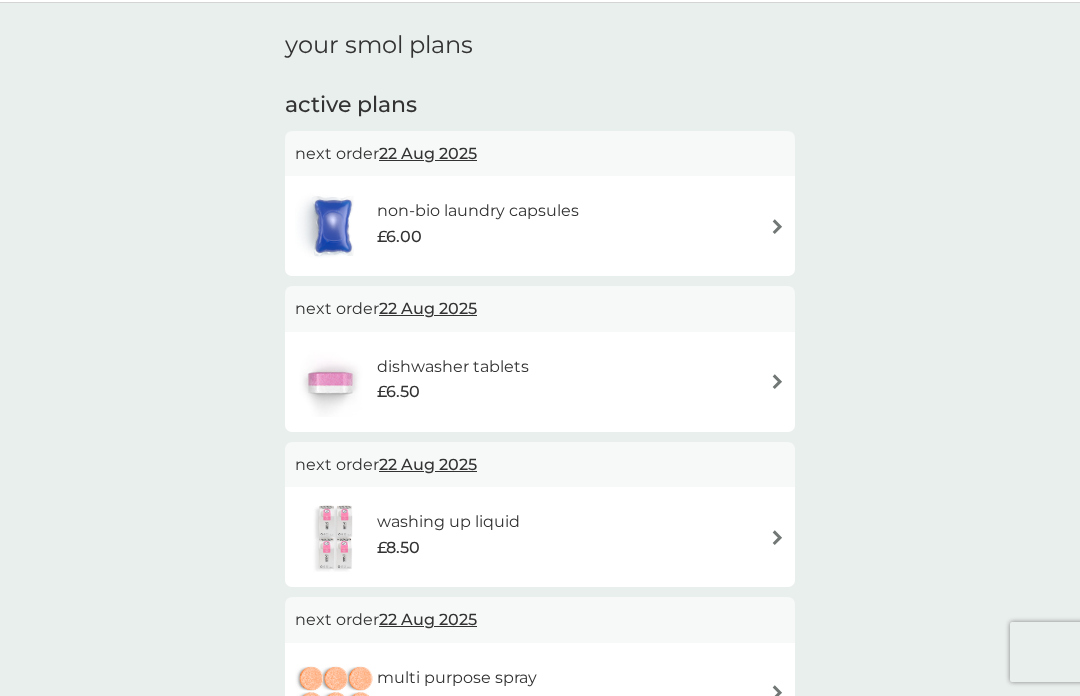 click on "dishwasher tablets £6.50" at bounding box center [540, 382] 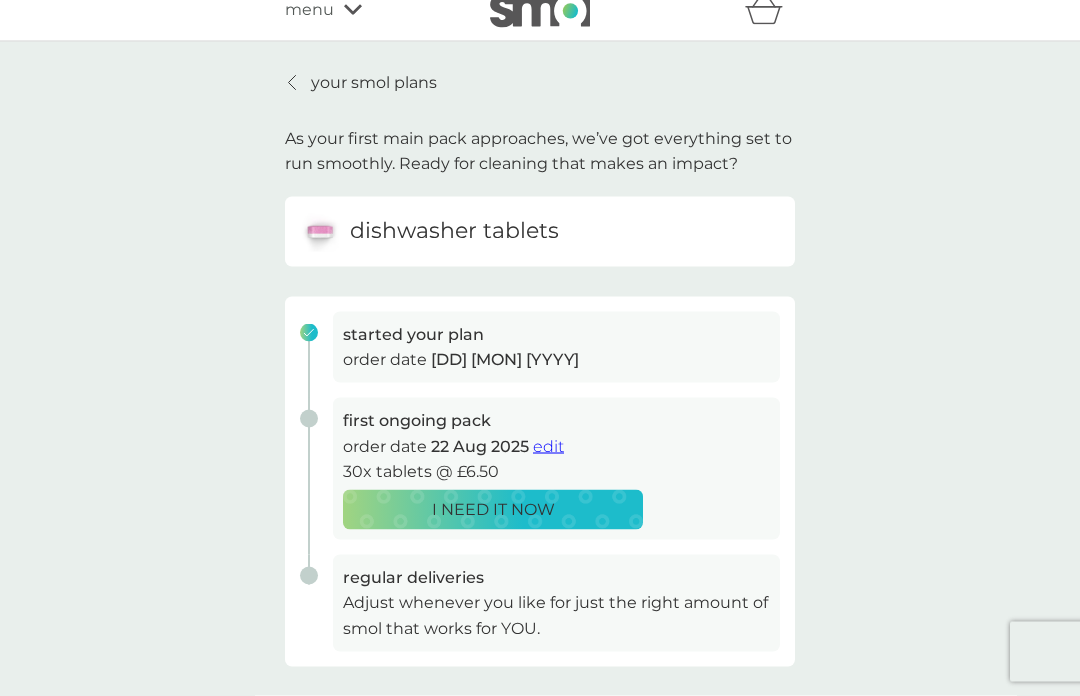 scroll, scrollTop: 22, scrollLeft: 0, axis: vertical 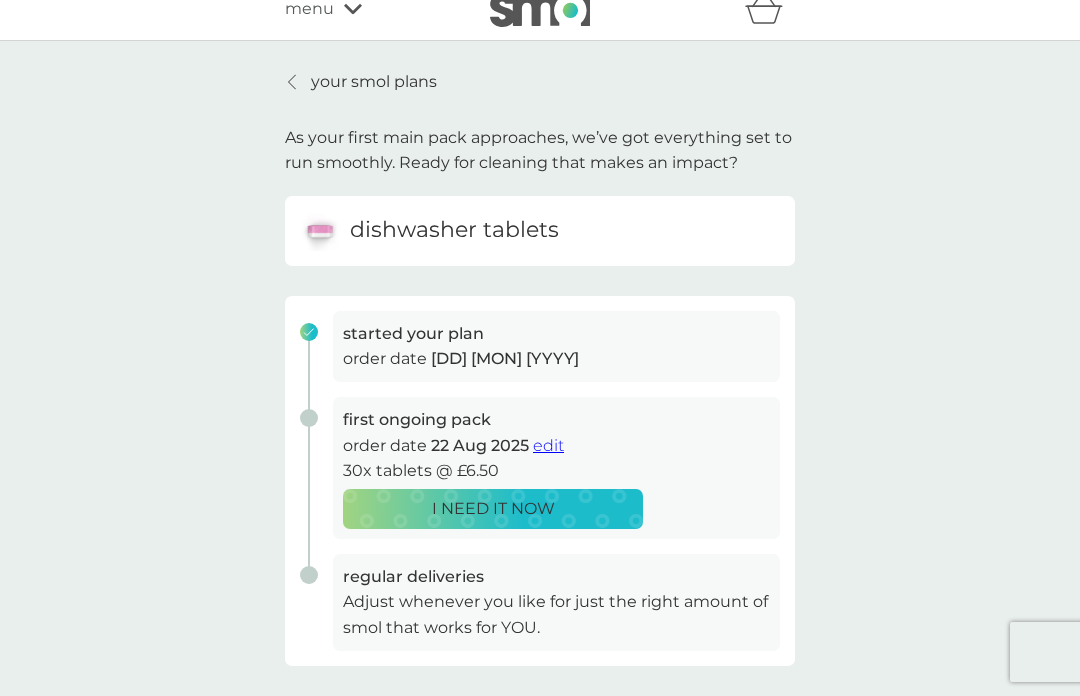 click on "edit" at bounding box center (548, 445) 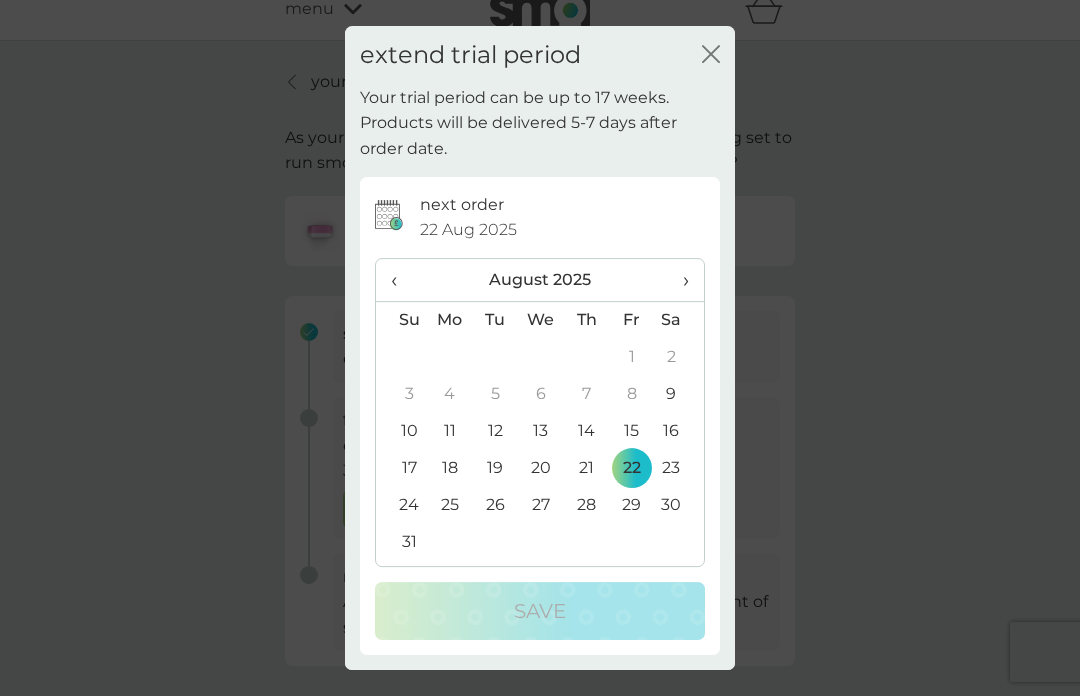 click on "extend trial period close" at bounding box center [540, 55] 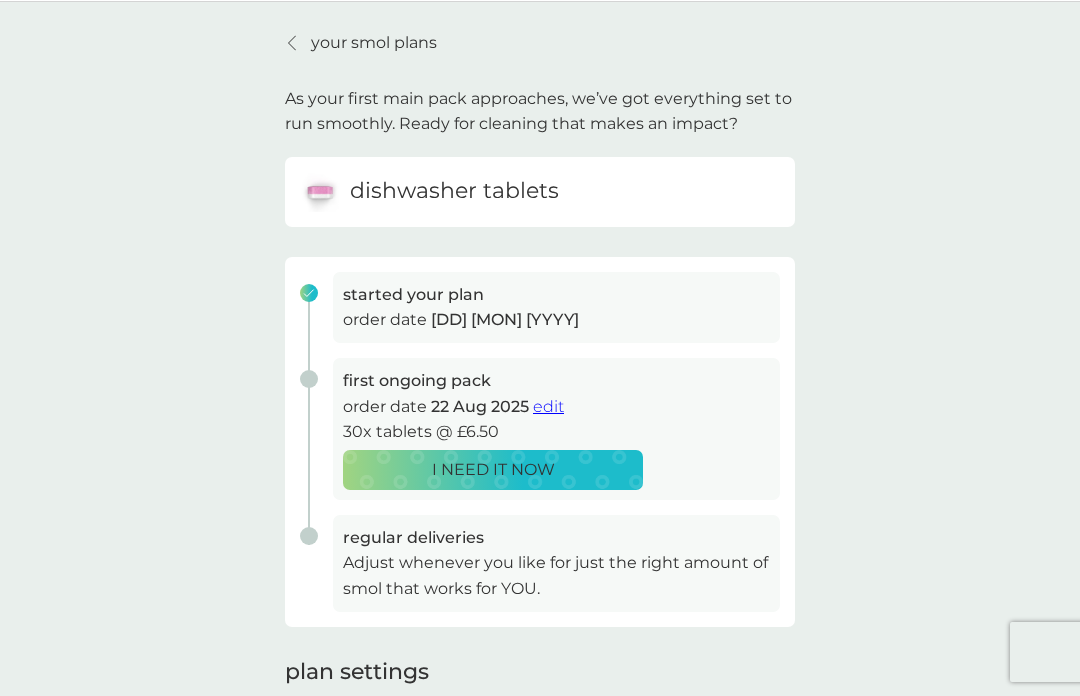 scroll, scrollTop: 62, scrollLeft: 0, axis: vertical 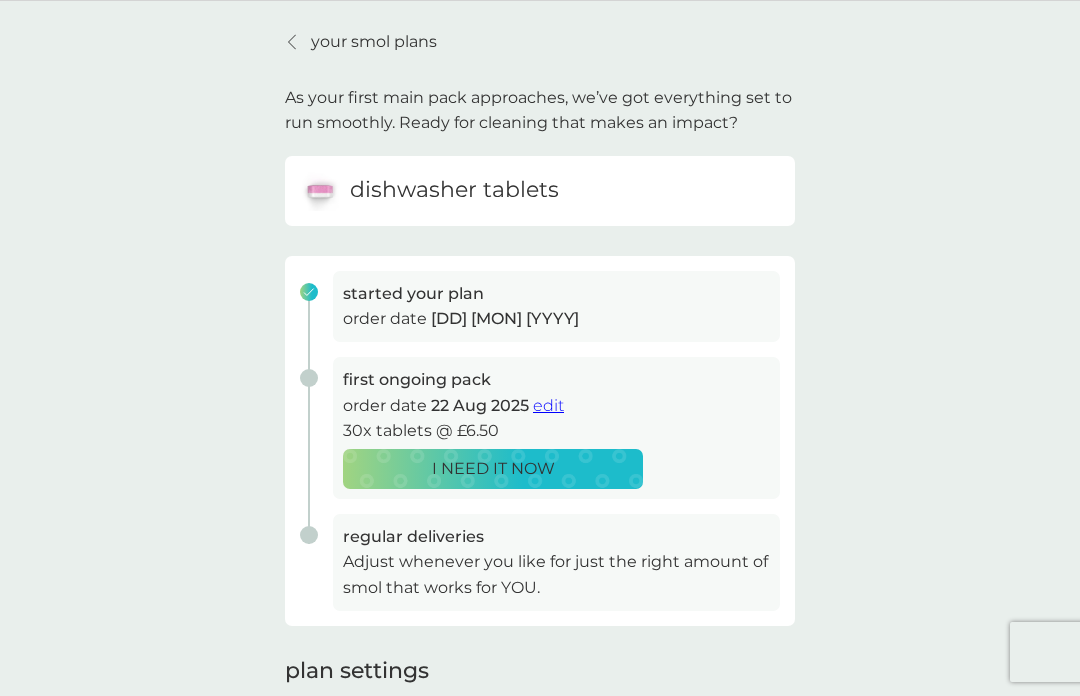 click on "dishwasher tablets" at bounding box center [540, 191] 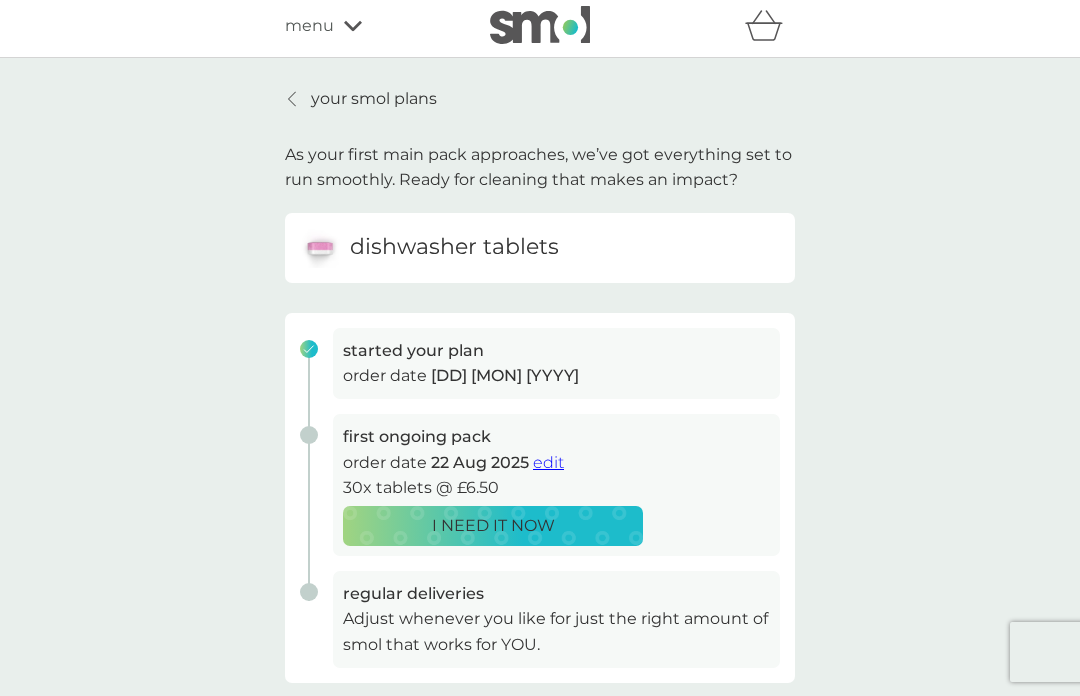 scroll, scrollTop: 0, scrollLeft: 0, axis: both 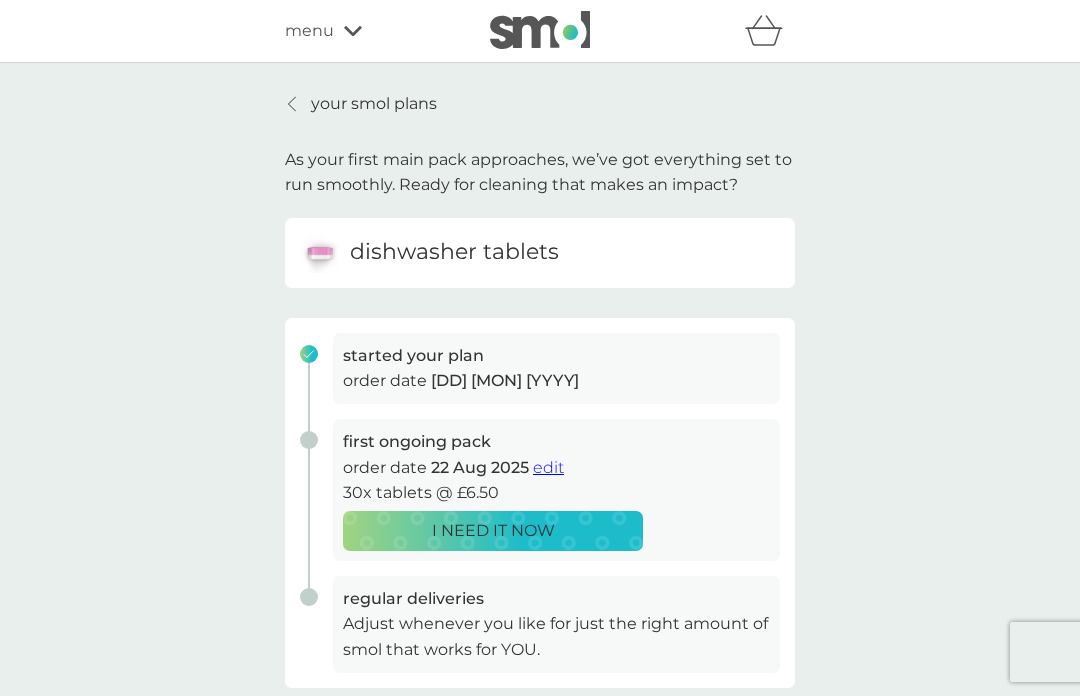 click on "your smol plans" at bounding box center [374, 104] 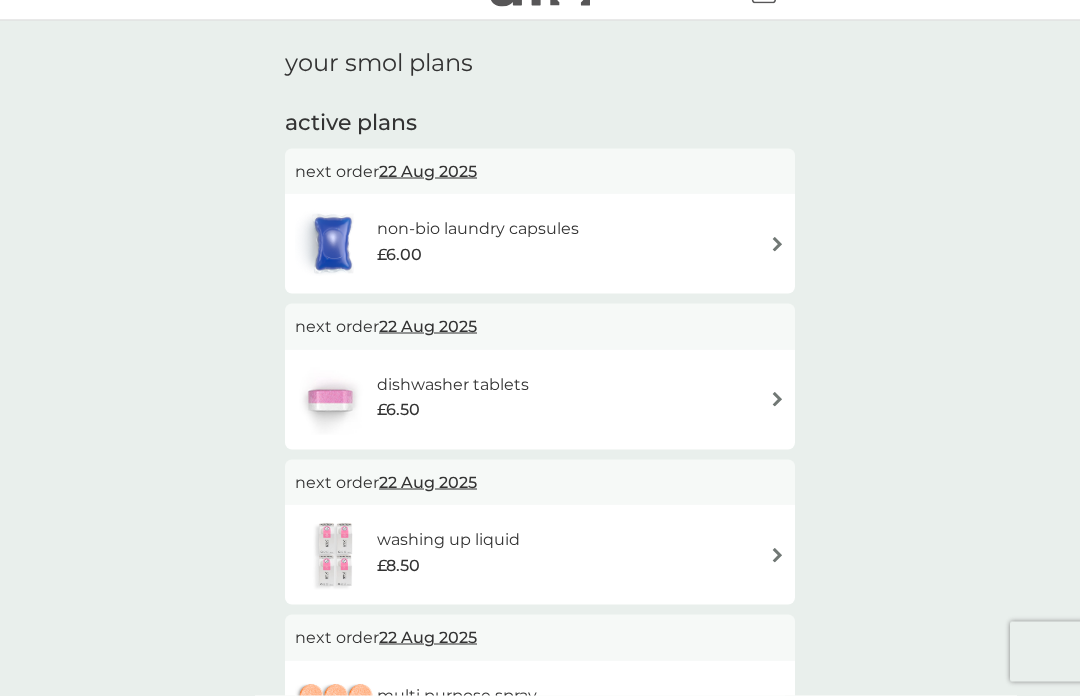 scroll, scrollTop: 0, scrollLeft: 0, axis: both 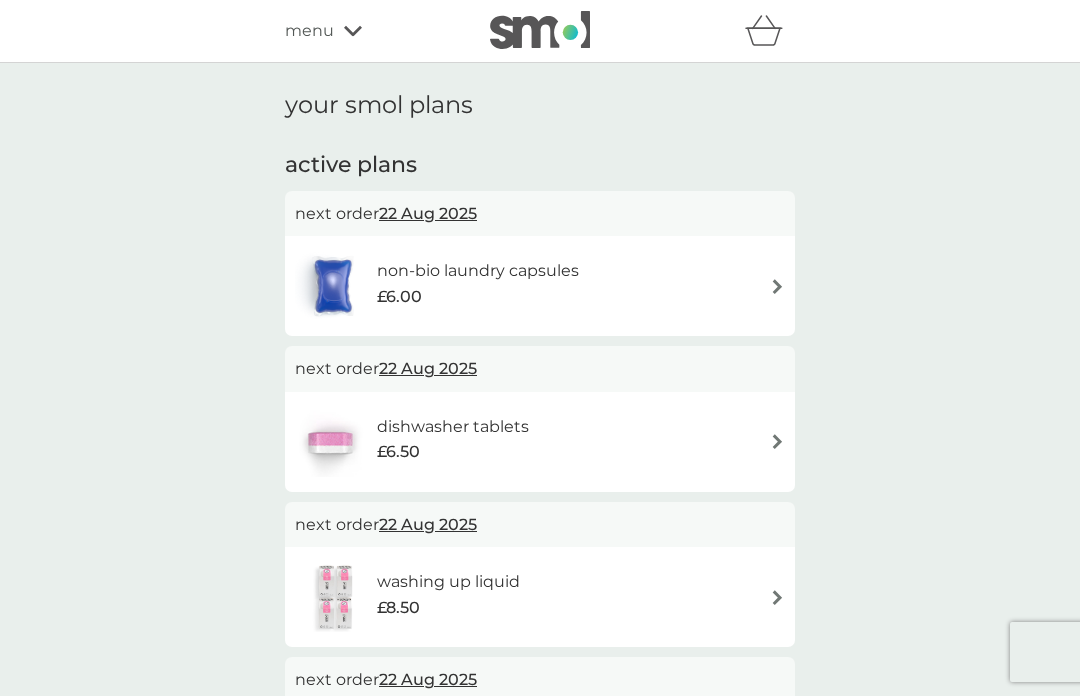 click on "non-bio laundry capsules £6.00" at bounding box center (540, 286) 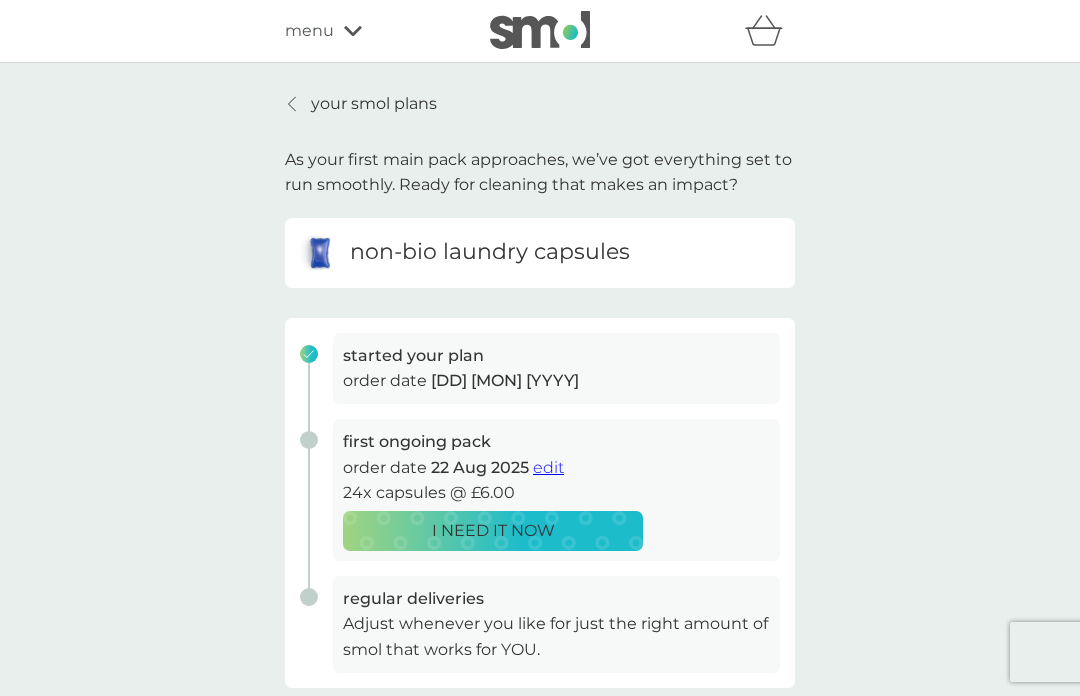 click 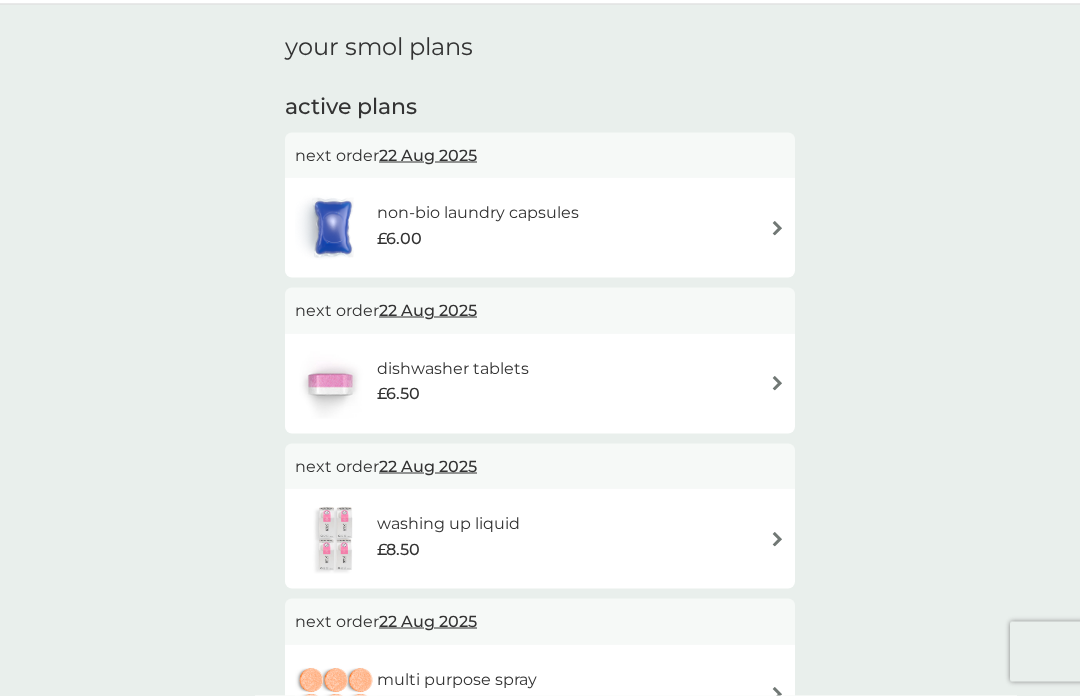 scroll, scrollTop: 0, scrollLeft: 0, axis: both 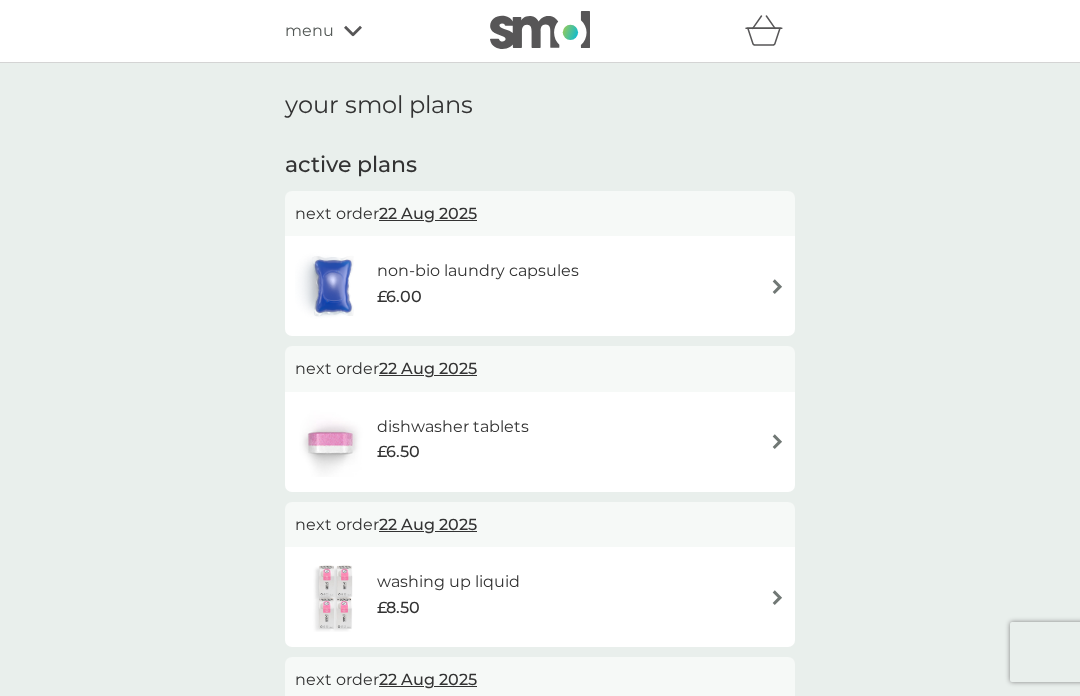 click on "menu" at bounding box center (370, 31) 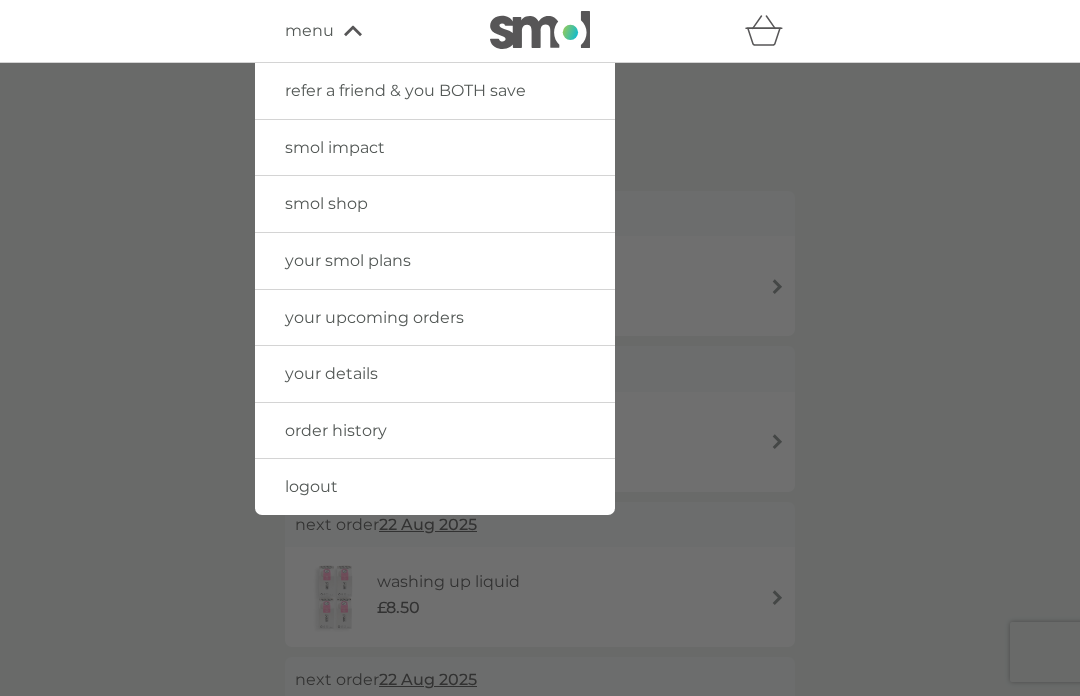 click on "your upcoming orders" at bounding box center (435, 318) 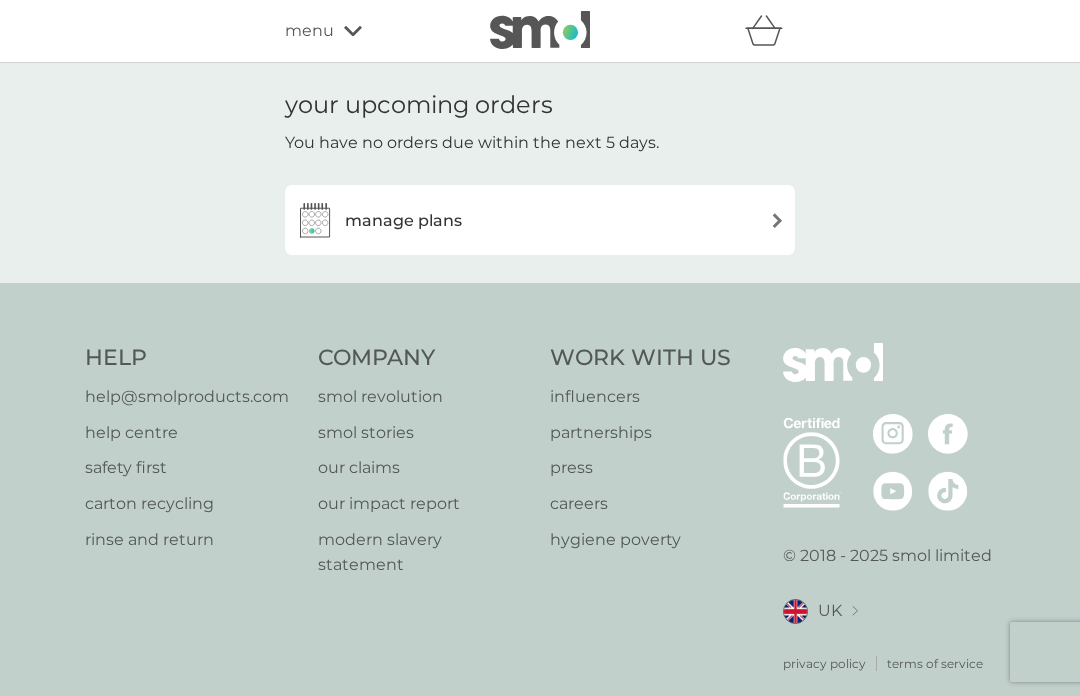 click on "manage plans" at bounding box center (540, 220) 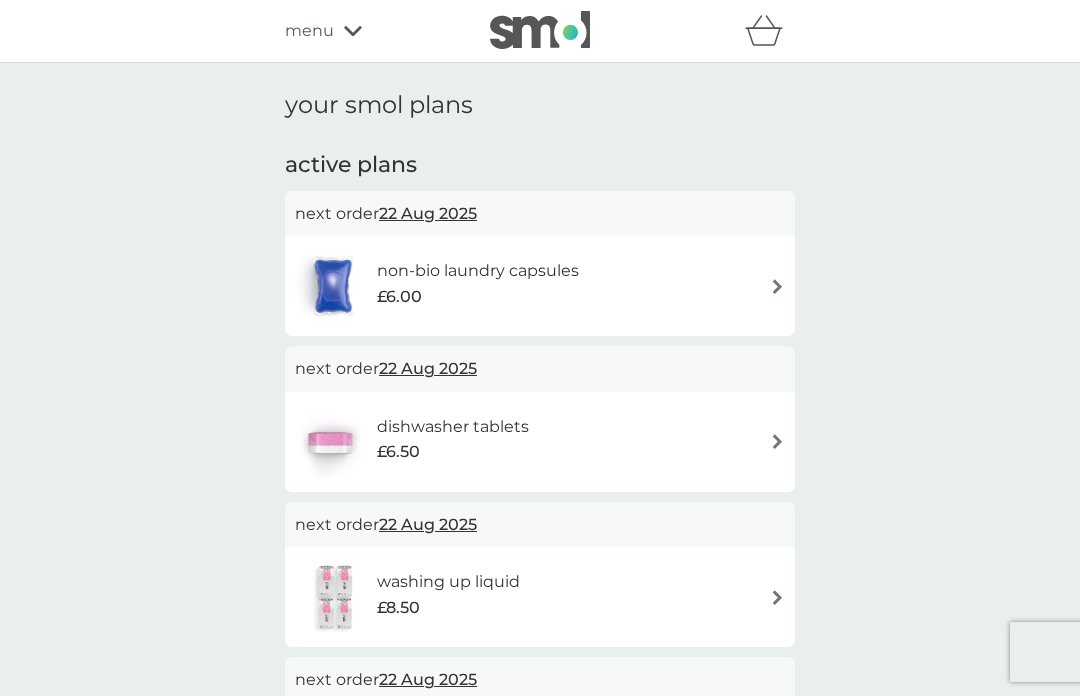click on "non-bio laundry capsules £6.00" at bounding box center [540, 286] 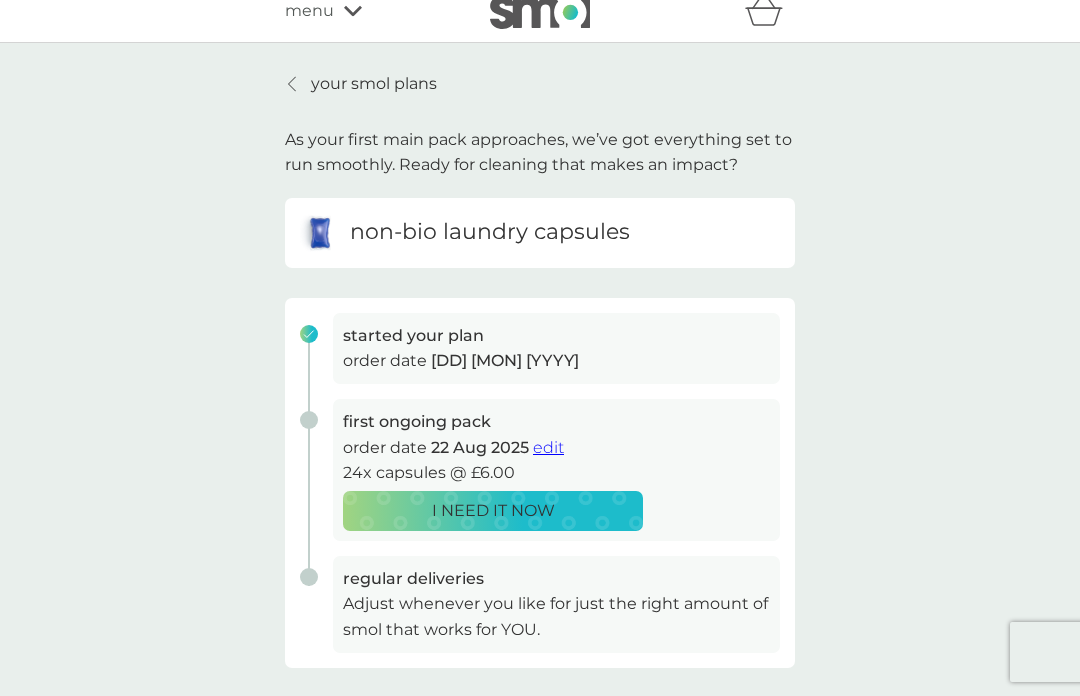 scroll, scrollTop: 21, scrollLeft: 0, axis: vertical 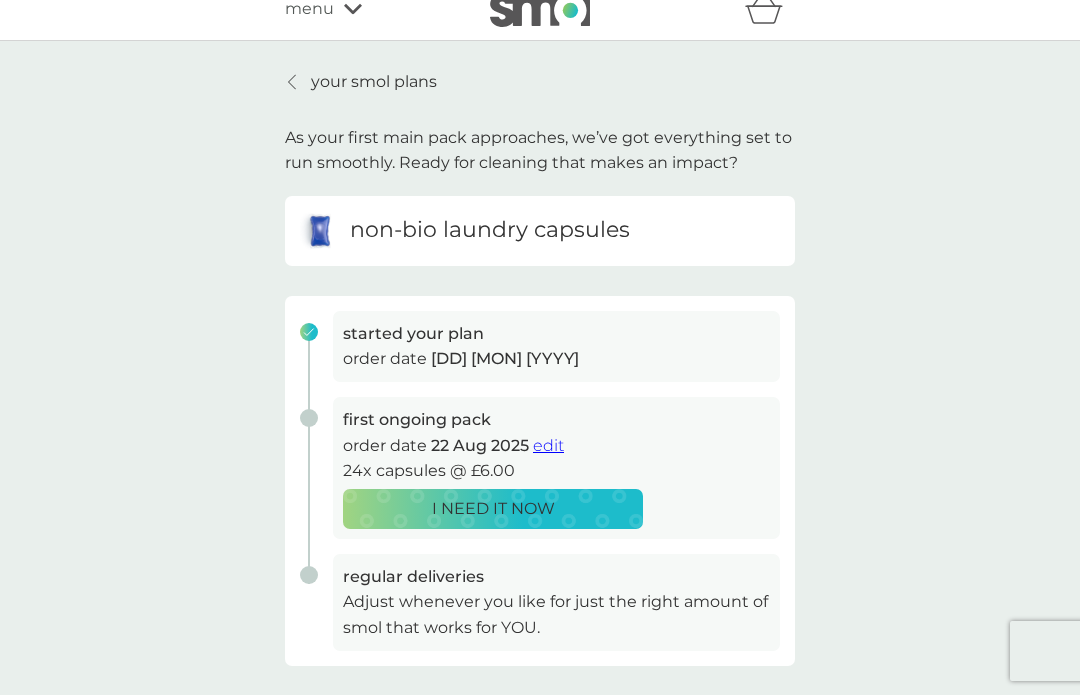 click on "edit" at bounding box center [548, 446] 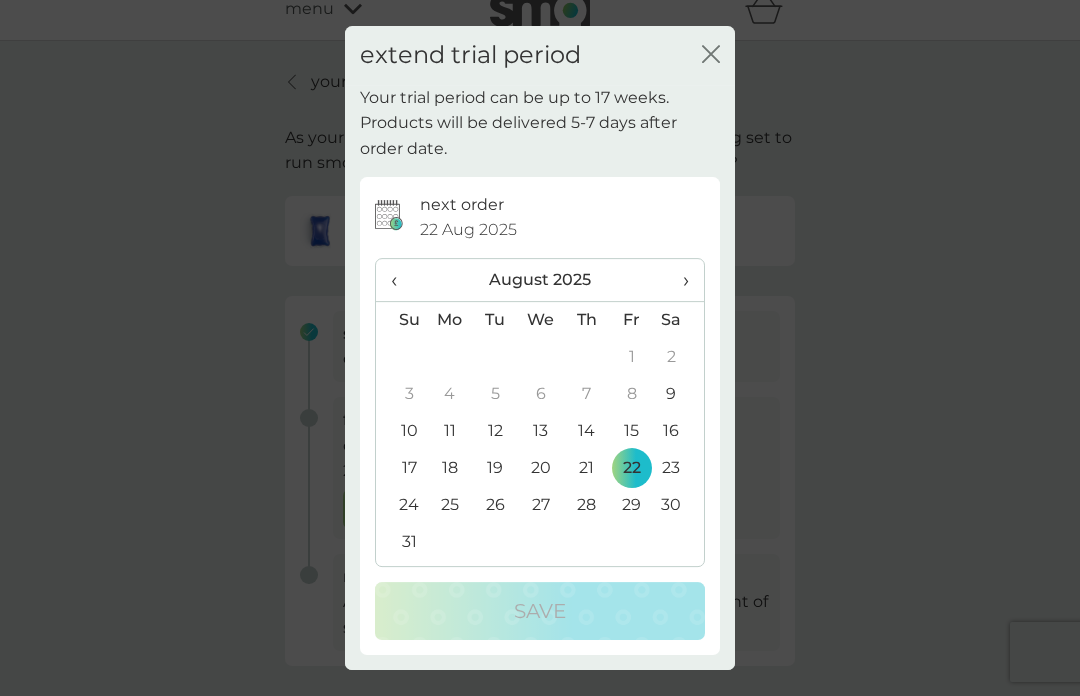 click on "close" 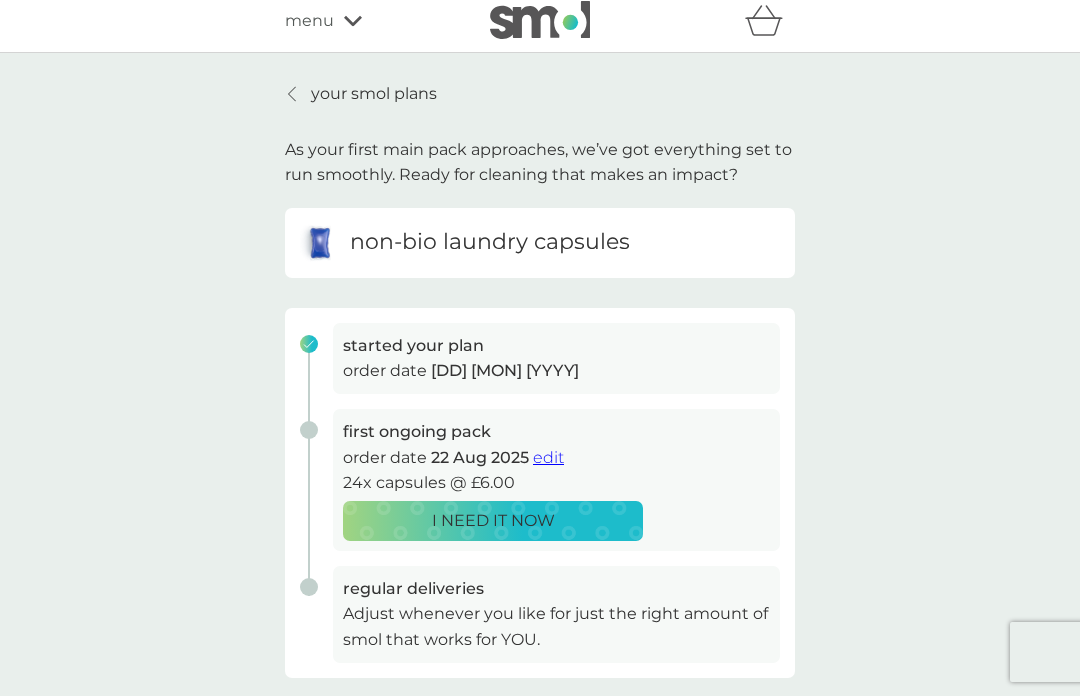 scroll, scrollTop: 0, scrollLeft: 0, axis: both 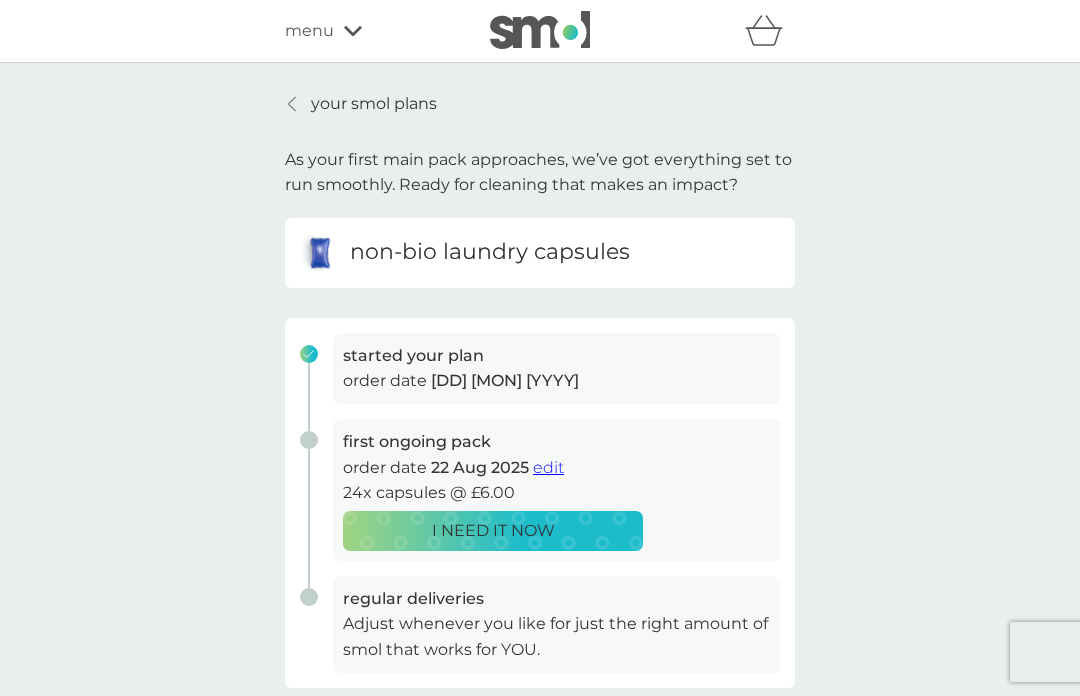 click on "menu" at bounding box center (309, 31) 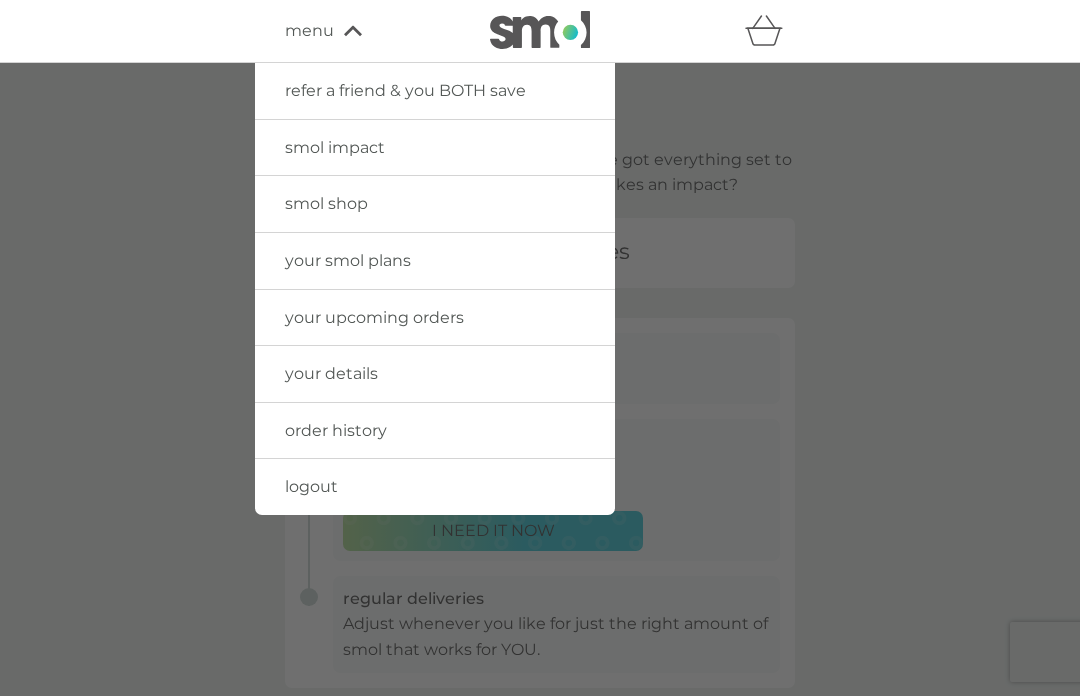click on "your upcoming orders" at bounding box center [435, 318] 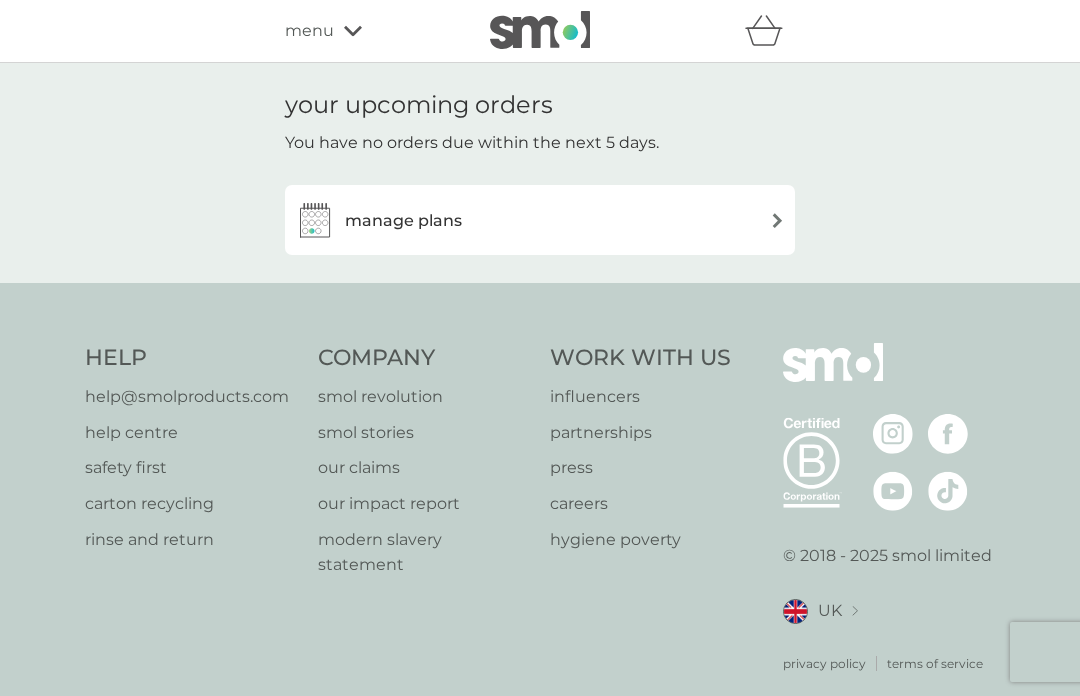 click on "manage plans" at bounding box center [540, 220] 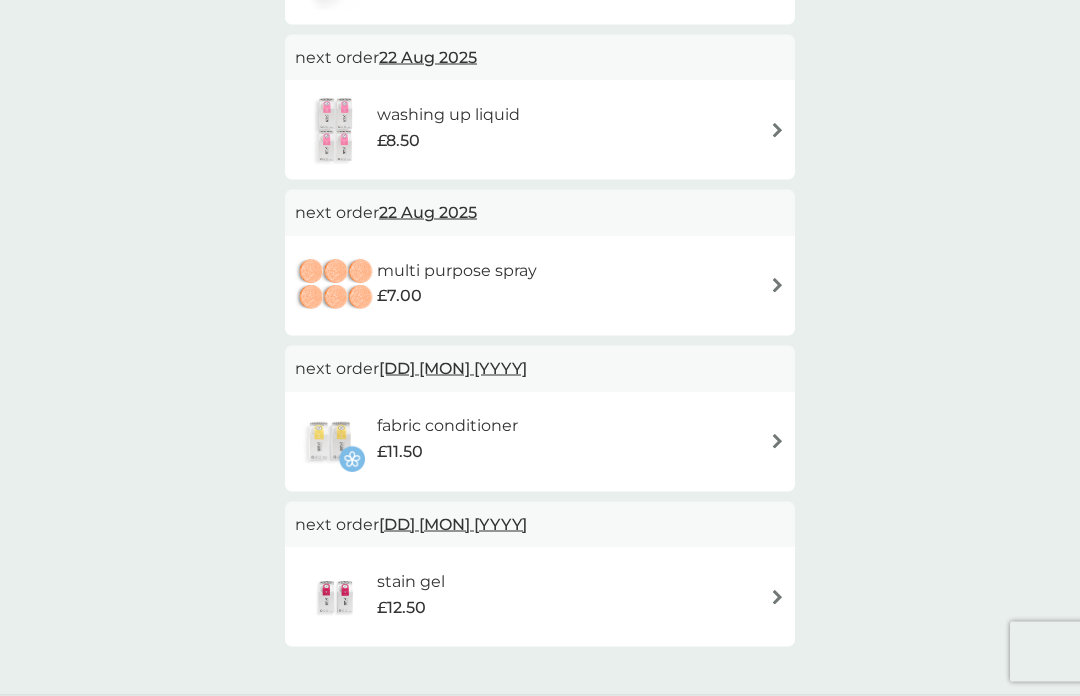scroll, scrollTop: 468, scrollLeft: 0, axis: vertical 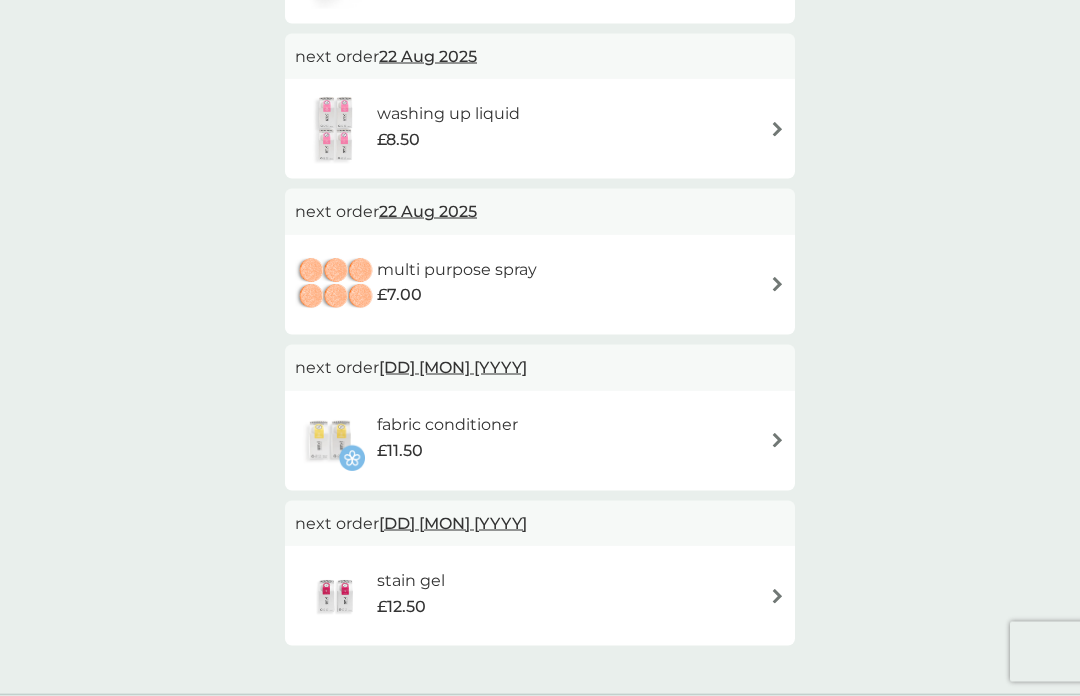 click on "fabric conditioner £11.50" at bounding box center [540, 441] 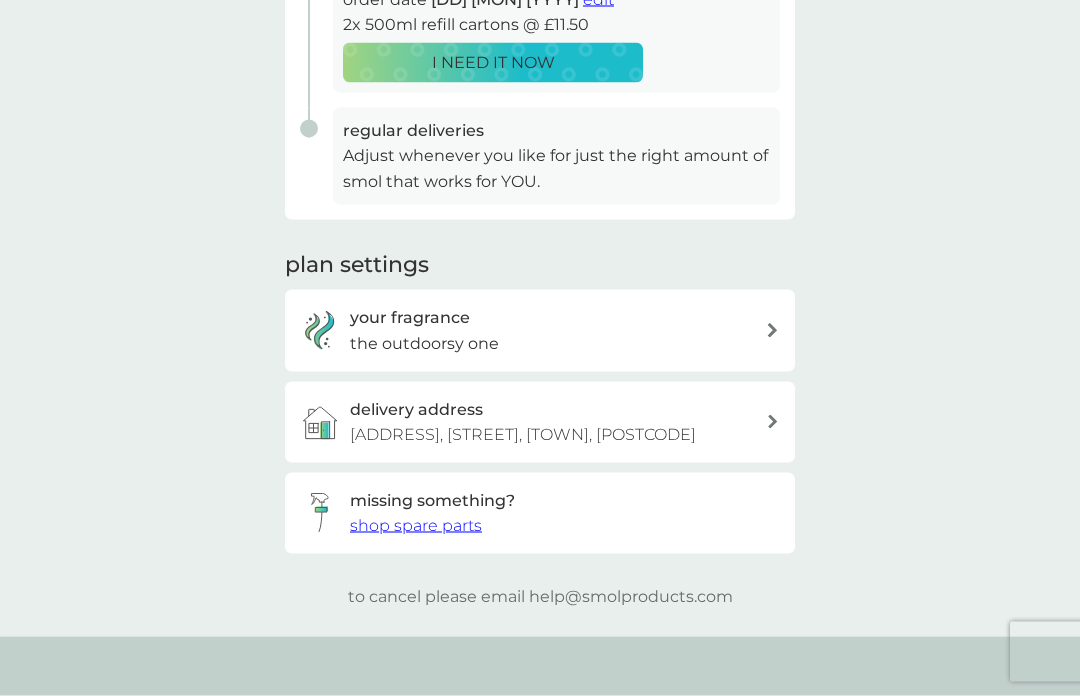 scroll, scrollTop: 0, scrollLeft: 0, axis: both 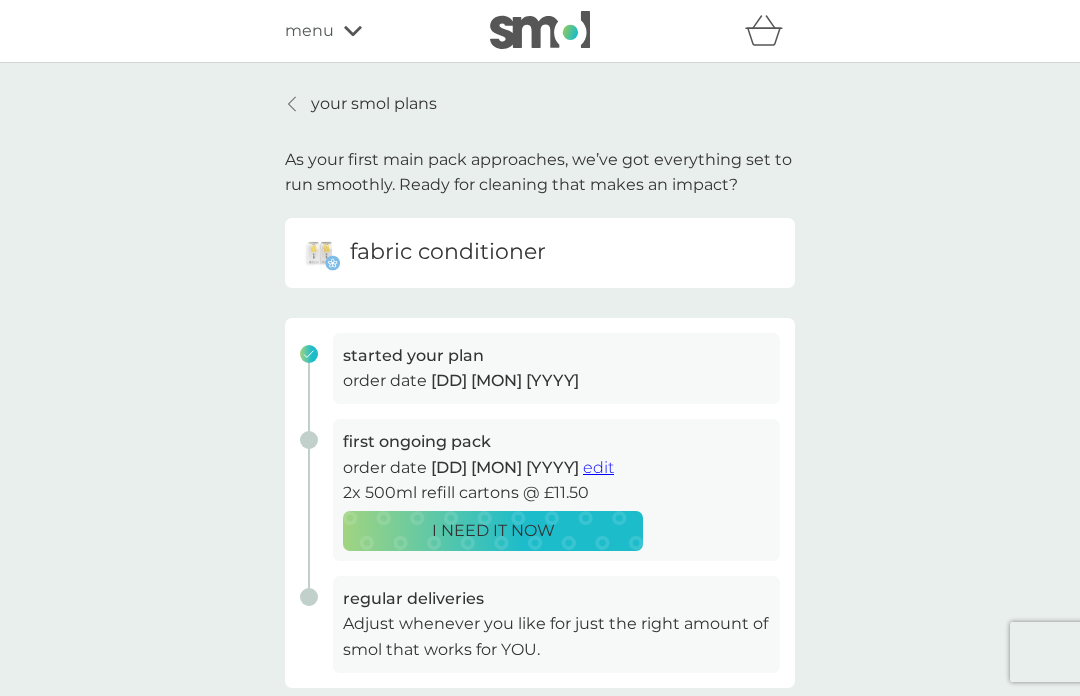 click on "your smol plans As your first main pack approaches, we’ve got everything set to run smoothly. Ready for cleaning that makes an impact? fabric conditioner started your plan order date   8 Aug 2025 first ongoing pack order date   10 Oct 2025   edit 2x 500ml refill cartons @ £11.50 I NEED IT NOW regular deliveries Adjust whenever you like for just the right amount of smol that works for YOU. plan settings your fragrance the outdoorsy one delivery address South View Farm, Yatts Road,  Pickering, YO18 8JN missing something? shop spare parts to cancel please email   help@smolproducts.com" at bounding box center [540, 584] 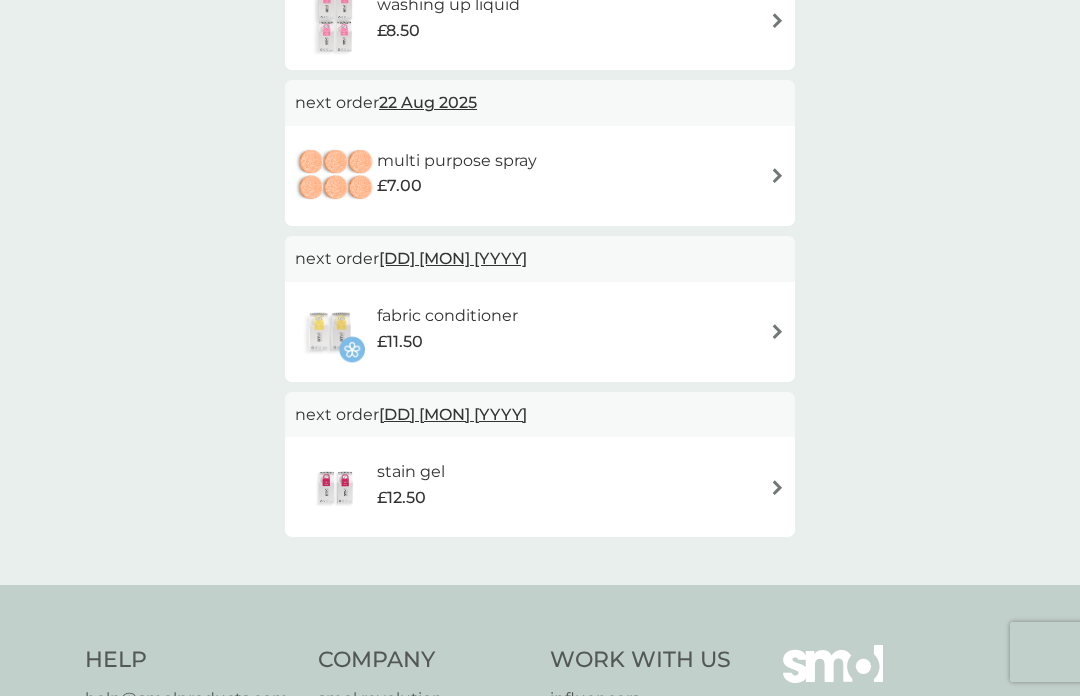 scroll, scrollTop: 589, scrollLeft: 0, axis: vertical 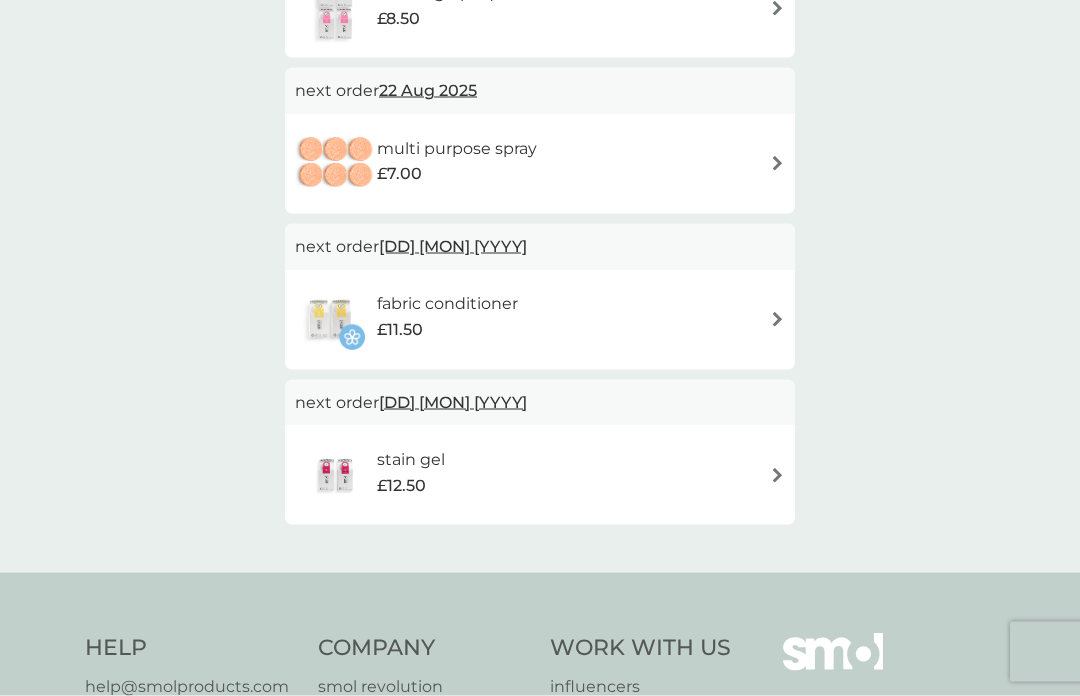 click on "stain gel £12.50" at bounding box center (540, 475) 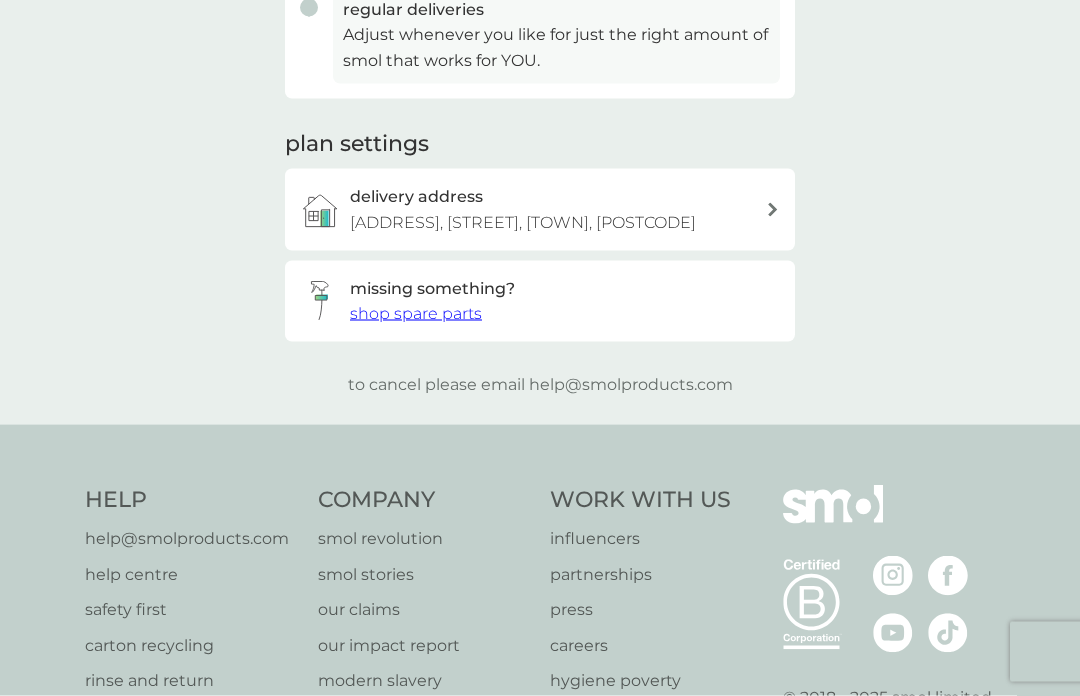 scroll, scrollTop: 0, scrollLeft: 0, axis: both 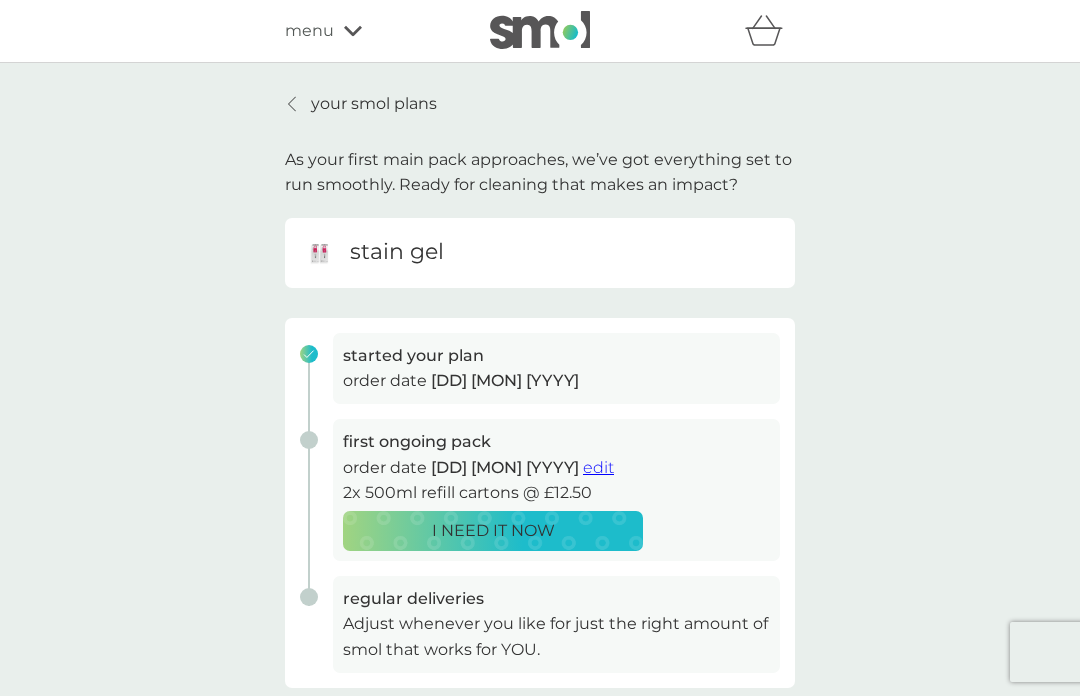 click on "your smol plans As your first main pack approaches, we’ve got everything set to run smoothly. Ready for cleaning that makes an impact? stain gel started your plan order date   8 Aug 2025 first ongoing pack order date   10 Oct 2025   edit 2x 500ml refill cartons @ £12.50 I NEED IT NOW regular deliveries Adjust whenever you like for just the right amount of smol that works for YOU. plan settings delivery address South View Farm, Yatts Road,  Pickering, YO18 8JN missing something? shop spare parts to cancel please email   help@smolproducts.com" at bounding box center (540, 538) 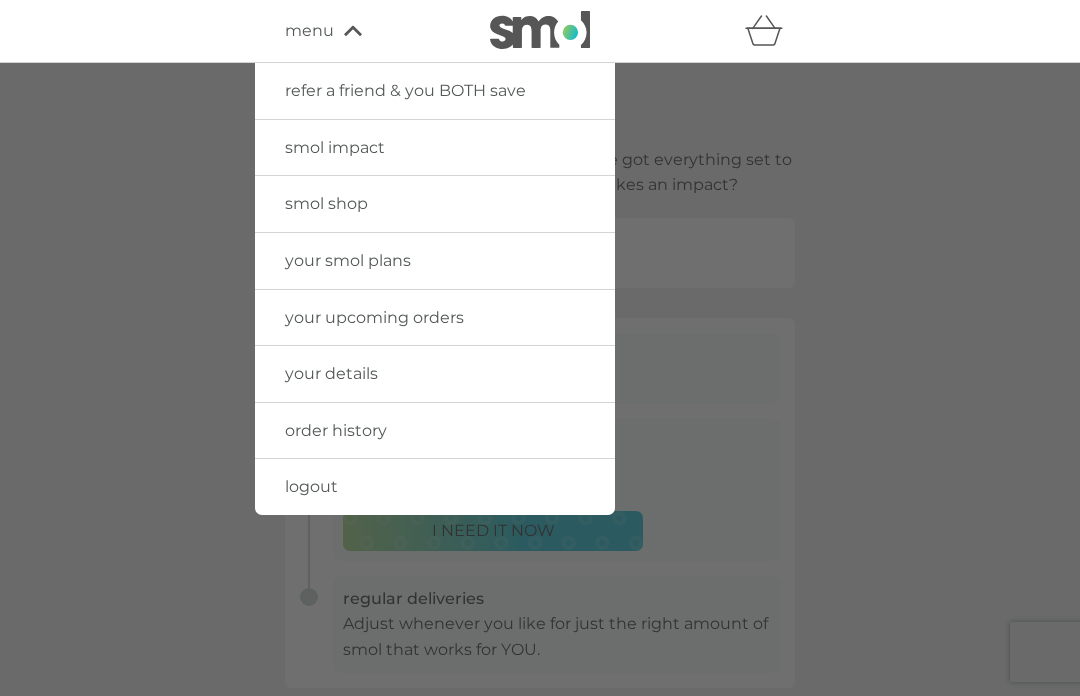 click at bounding box center (540, 411) 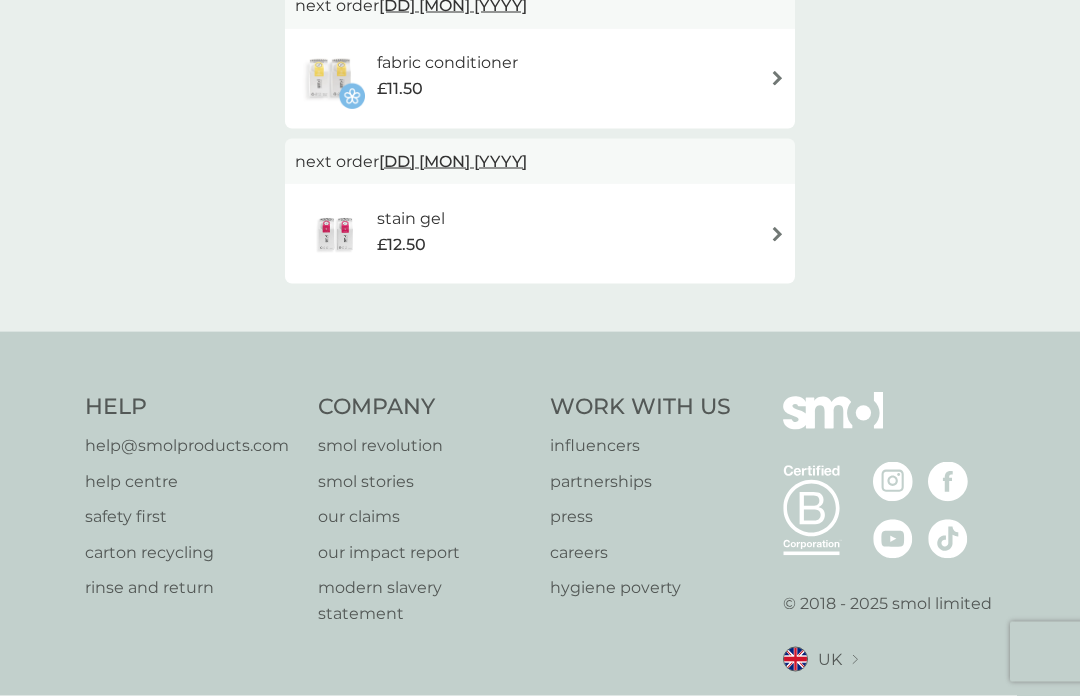 scroll, scrollTop: 840, scrollLeft: 0, axis: vertical 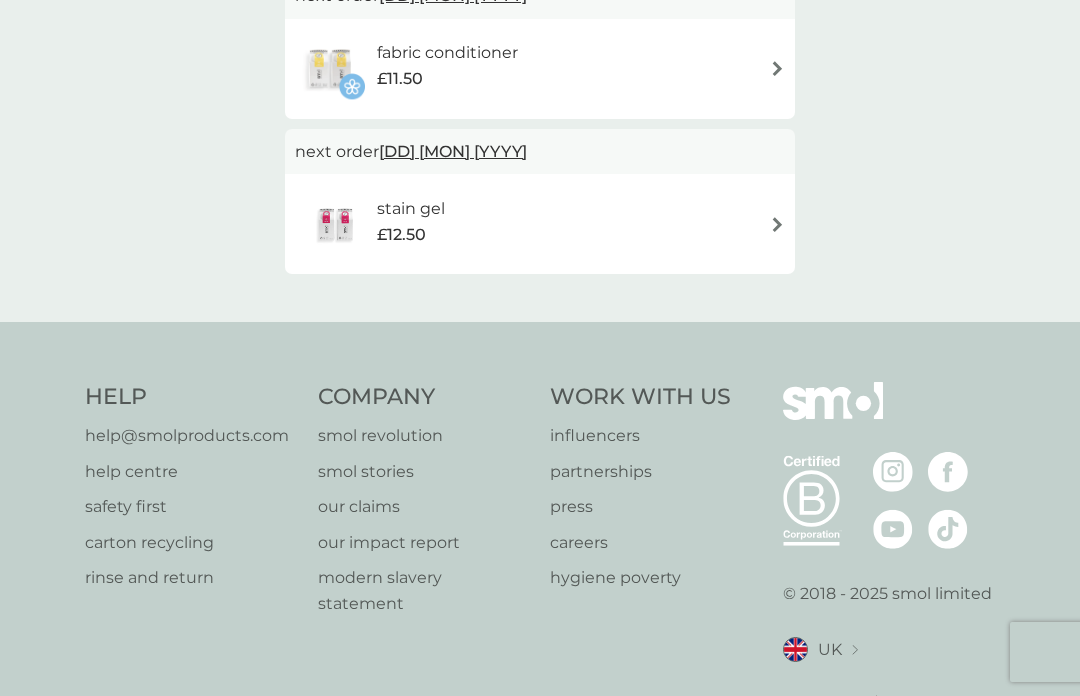 click on "help centre" at bounding box center (187, 472) 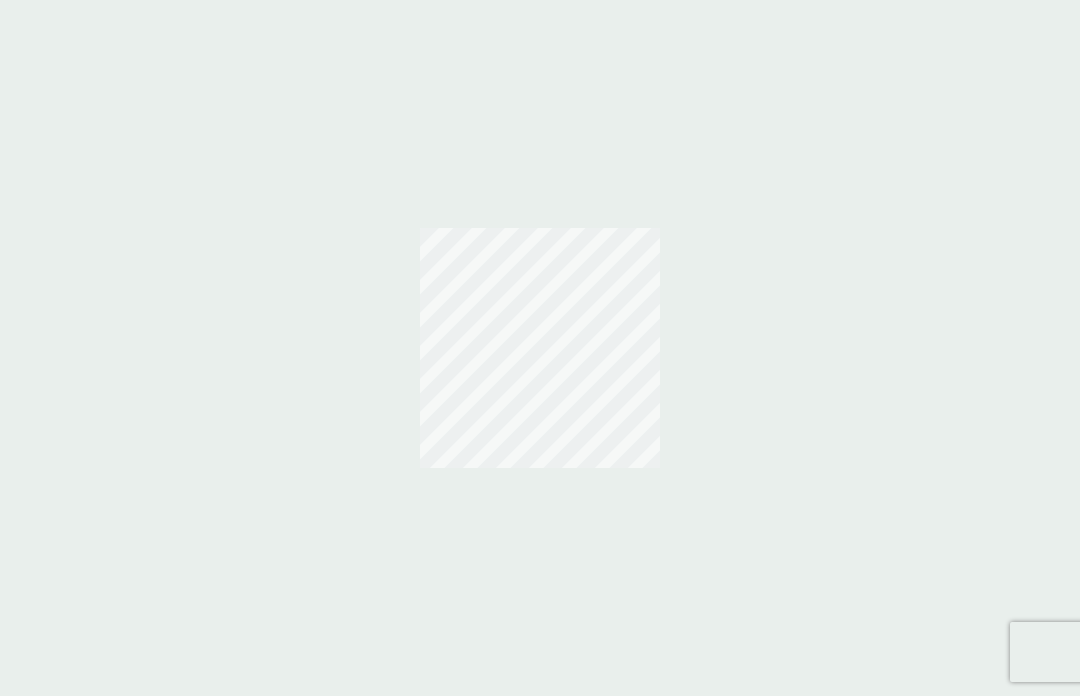 scroll, scrollTop: 0, scrollLeft: 0, axis: both 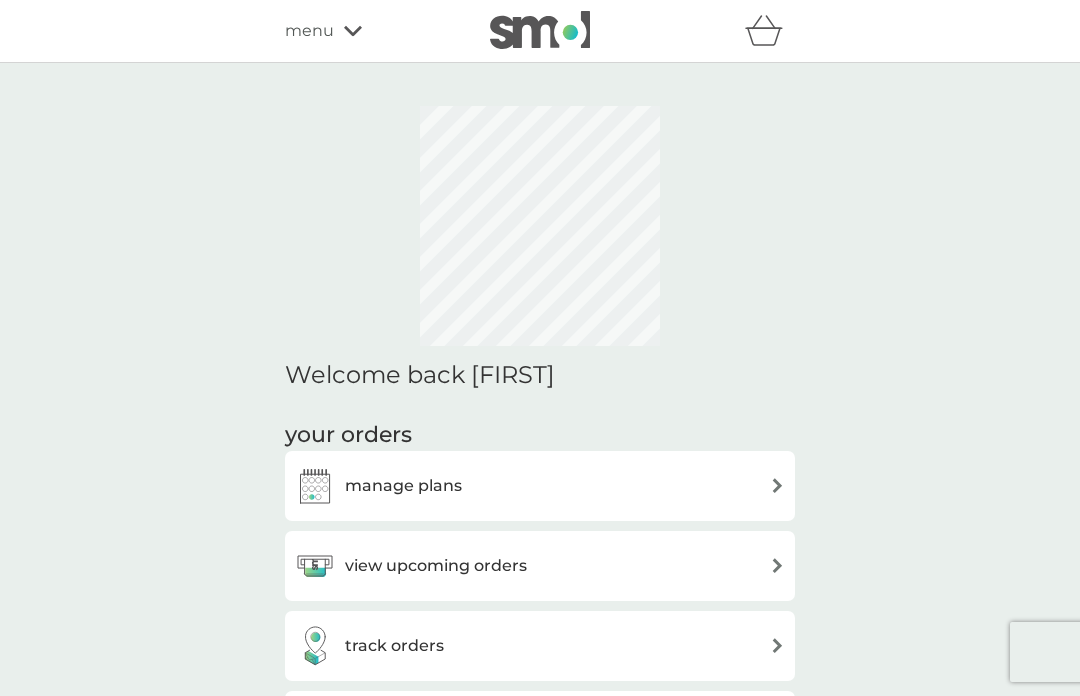 click on "manage plans view upcoming orders track orders view past orders" at bounding box center [540, 606] 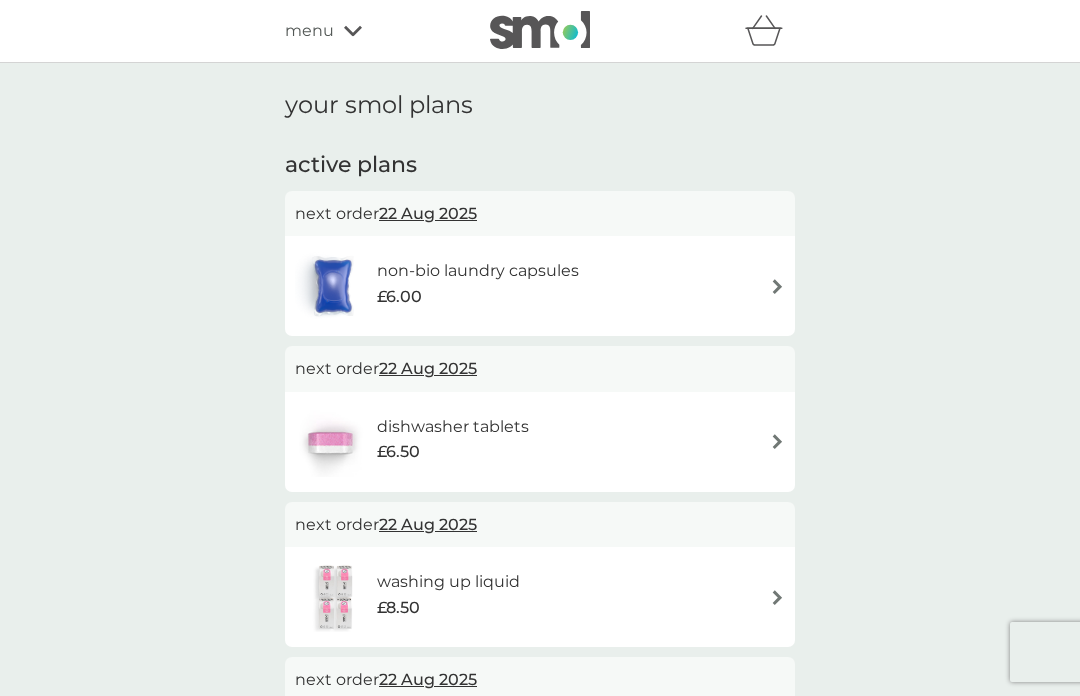scroll, scrollTop: 0, scrollLeft: 0, axis: both 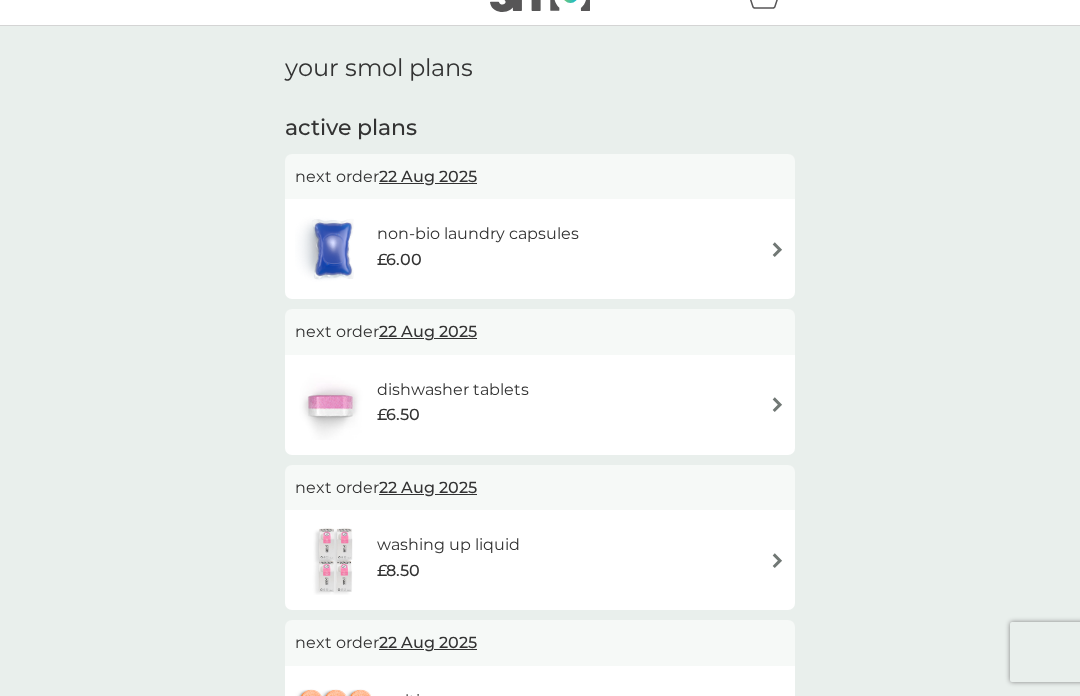 click on "dishwasher tablets £6.50" at bounding box center (540, 405) 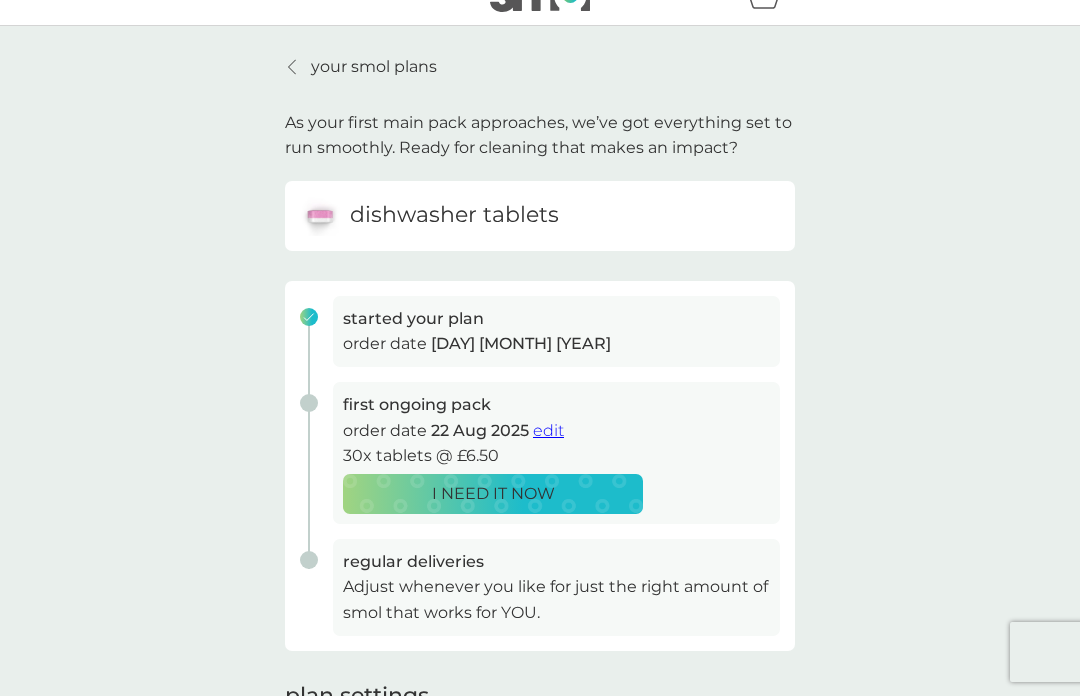 scroll, scrollTop: 0, scrollLeft: 0, axis: both 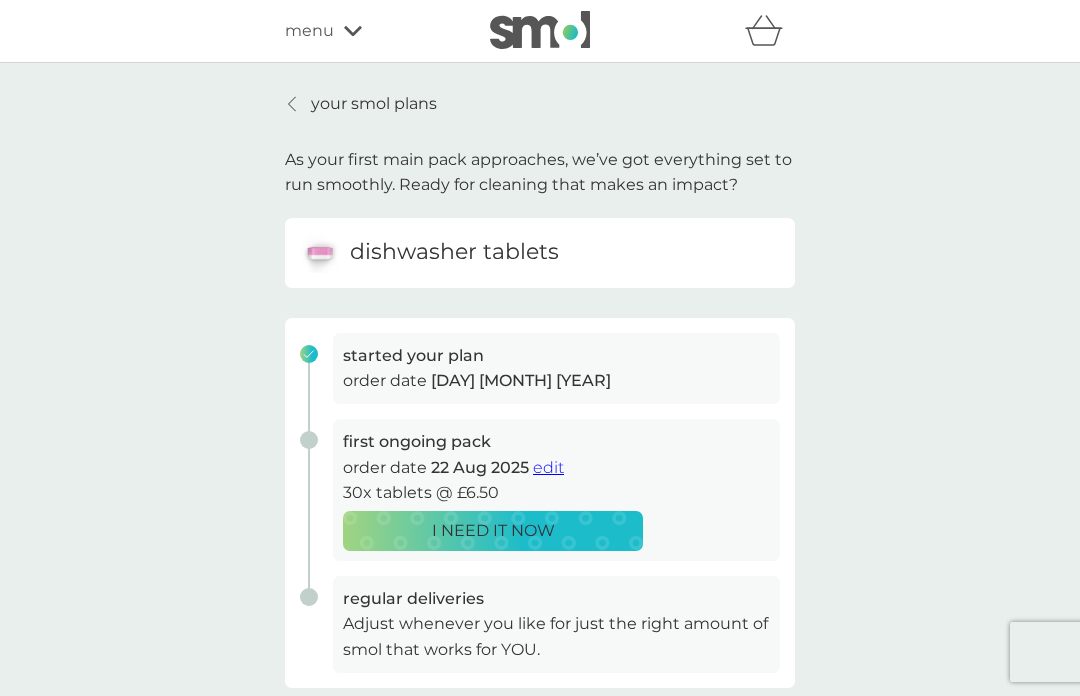 click on "edit" at bounding box center (548, 467) 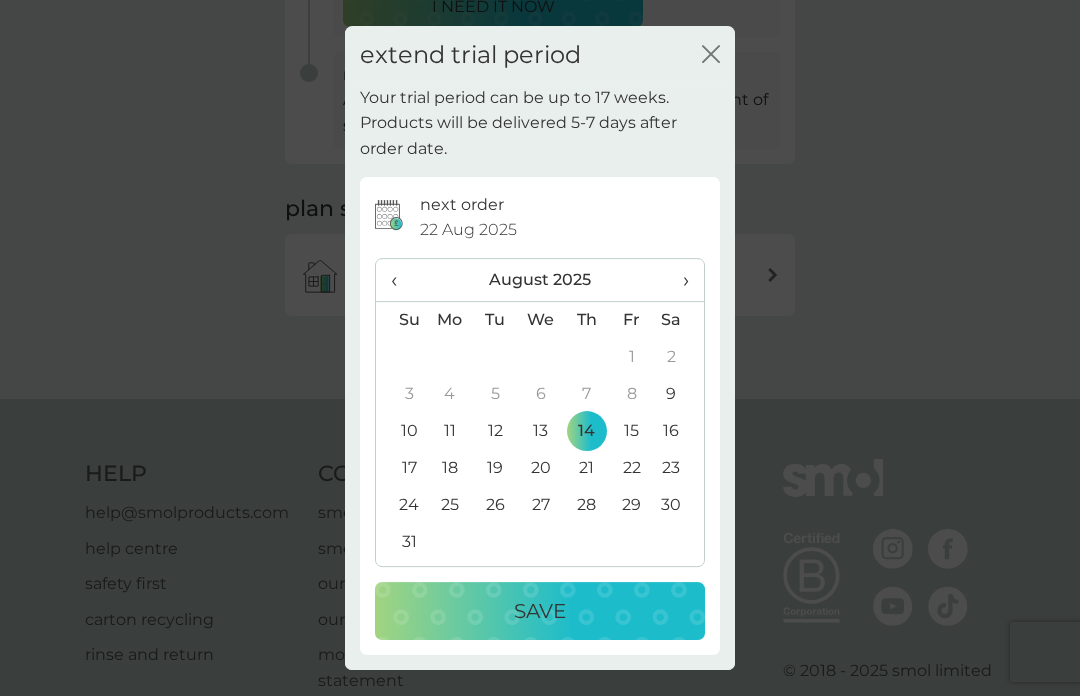 scroll, scrollTop: 520, scrollLeft: 0, axis: vertical 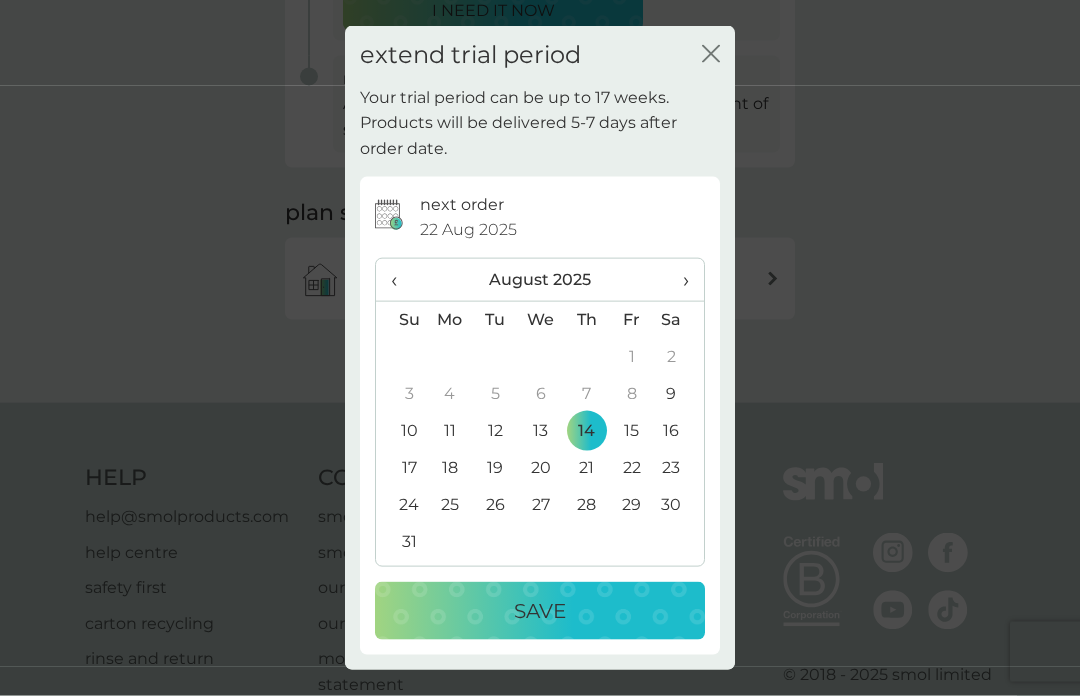 click on "›" at bounding box center (679, 280) 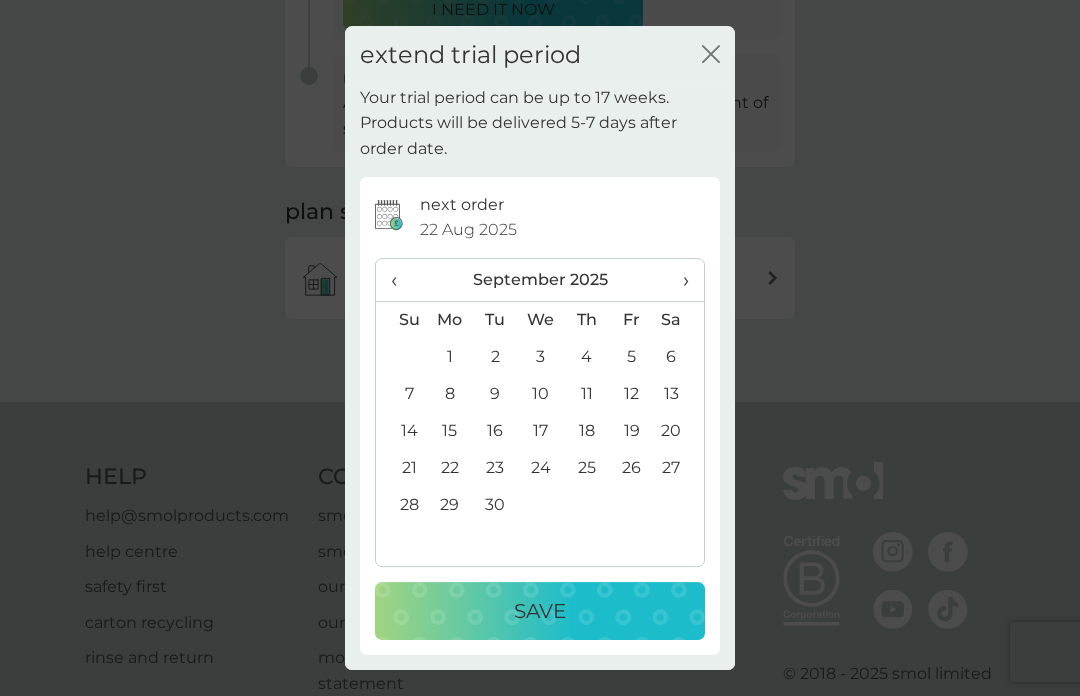 click on "›" at bounding box center (679, 280) 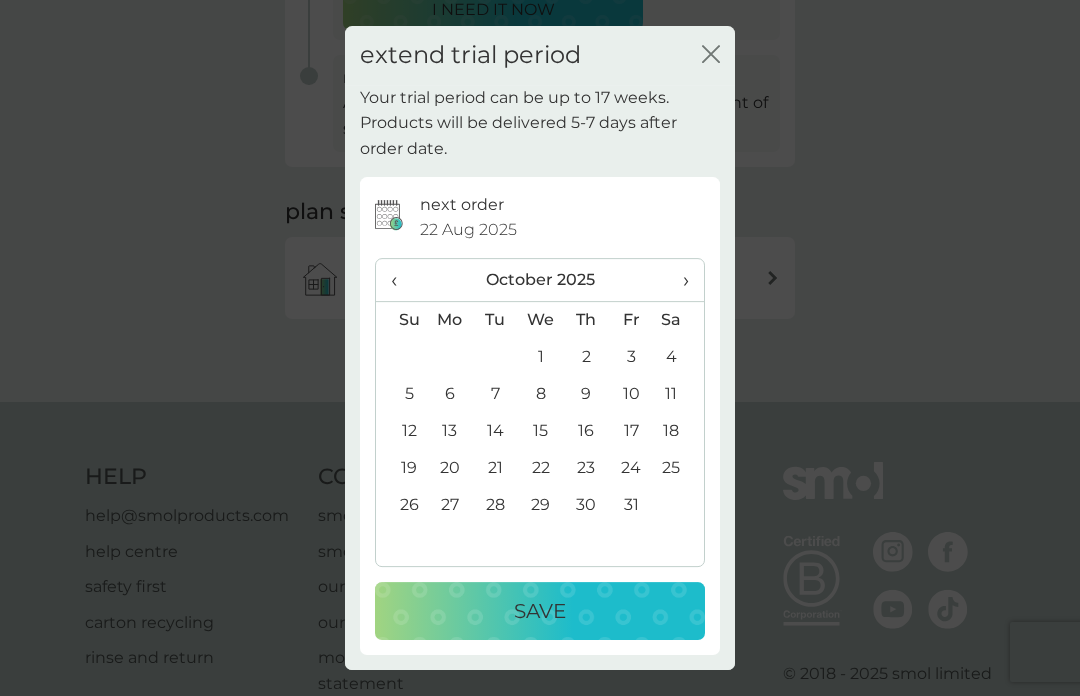 click on "›" at bounding box center (679, 280) 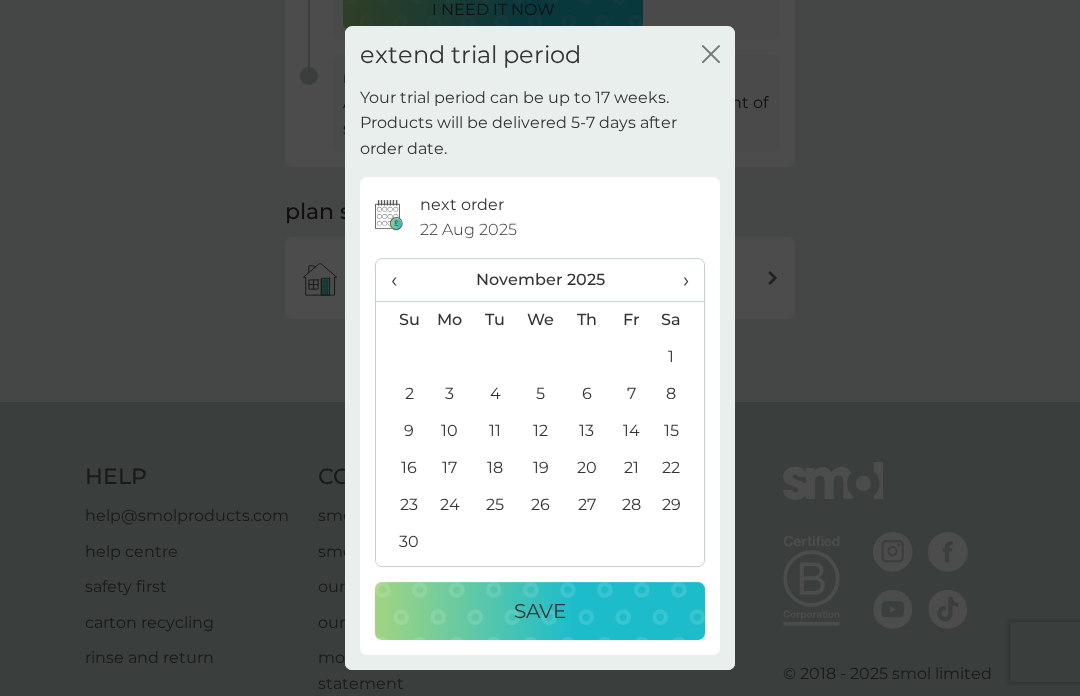 click on "›" at bounding box center [679, 280] 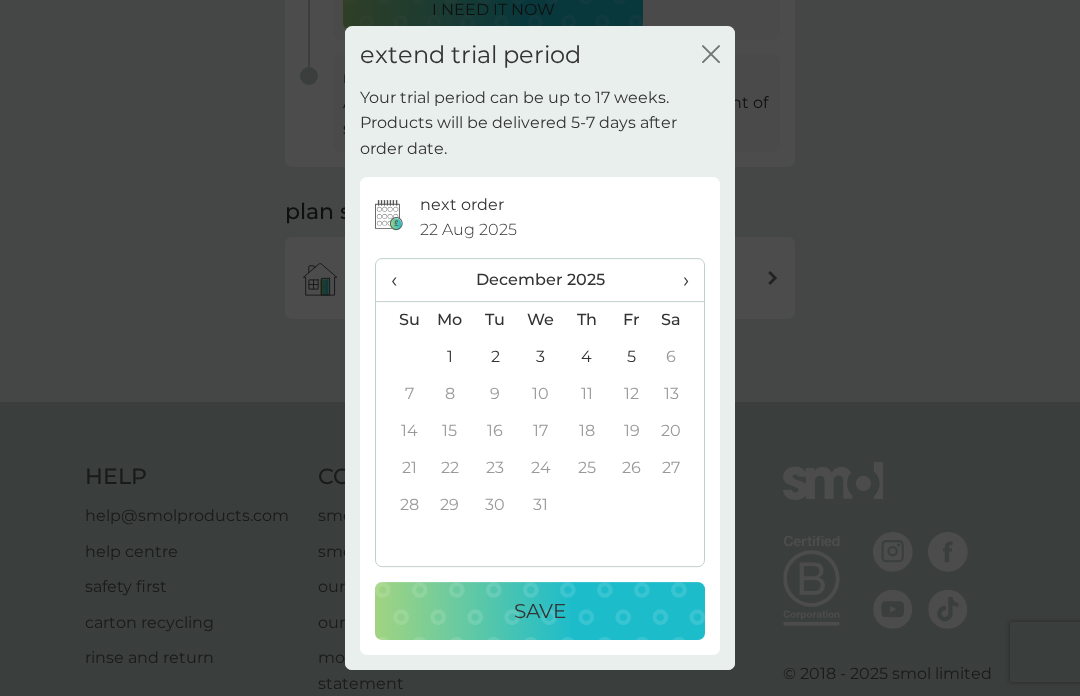 click on "›" at bounding box center [679, 280] 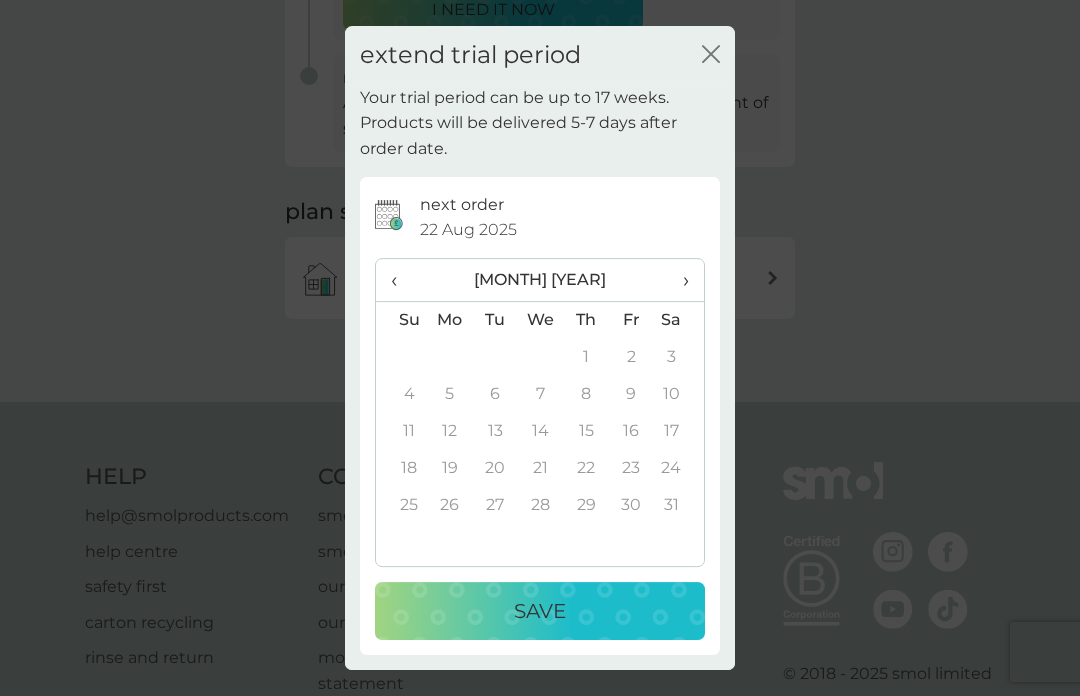 click on "extend trial period close" at bounding box center (540, 55) 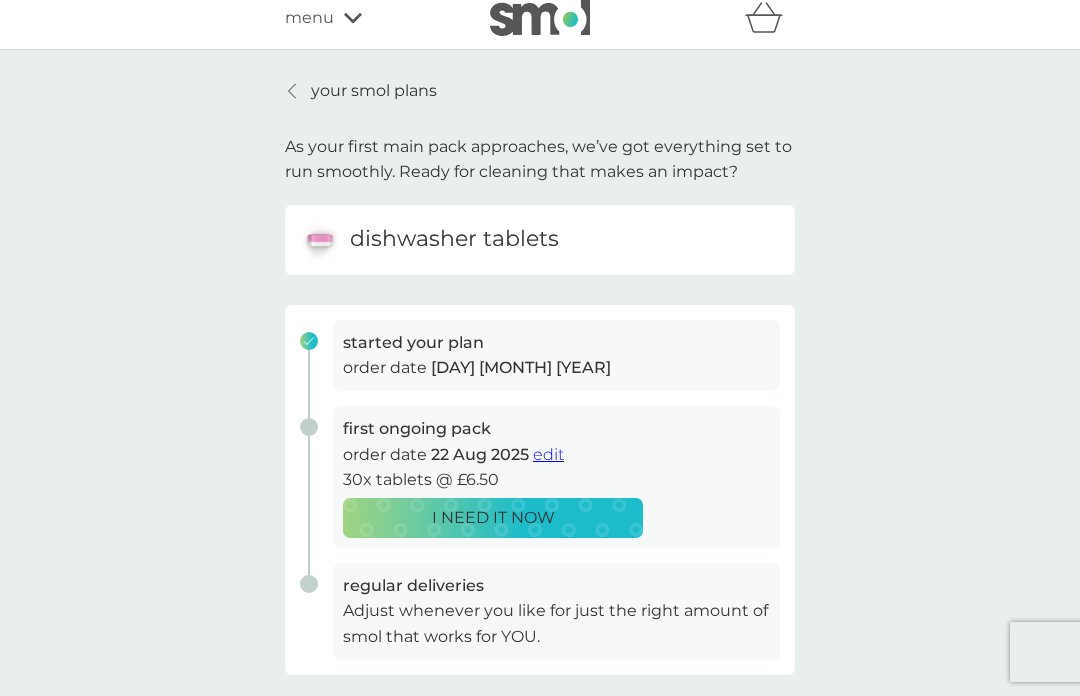 scroll, scrollTop: 0, scrollLeft: 0, axis: both 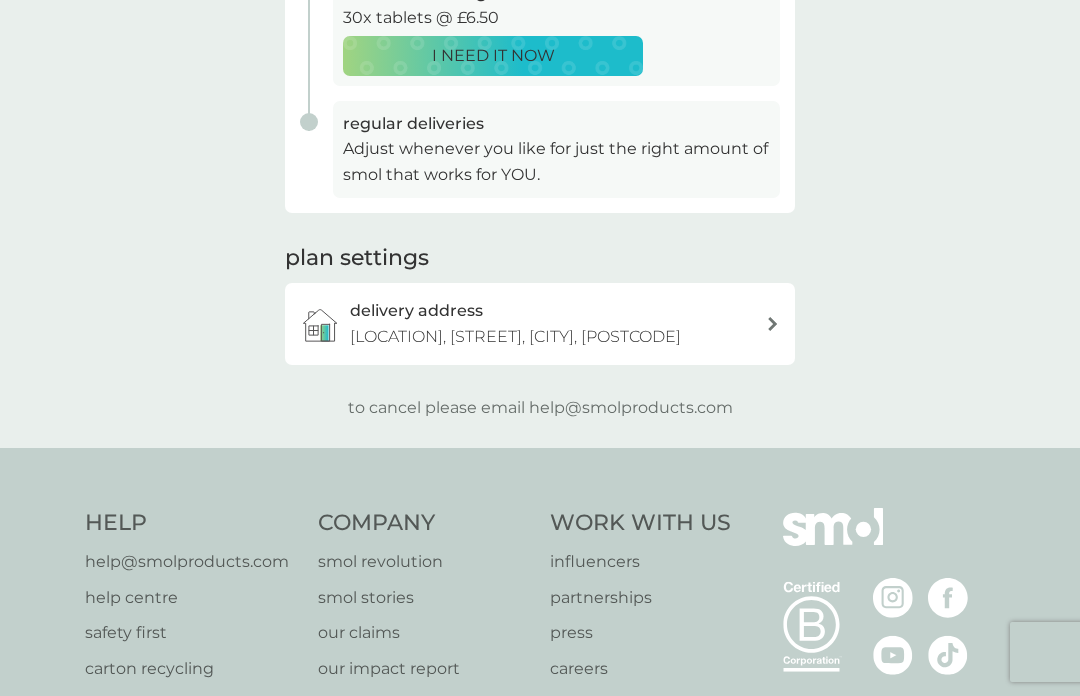 click on "smol revolution" at bounding box center (424, 562) 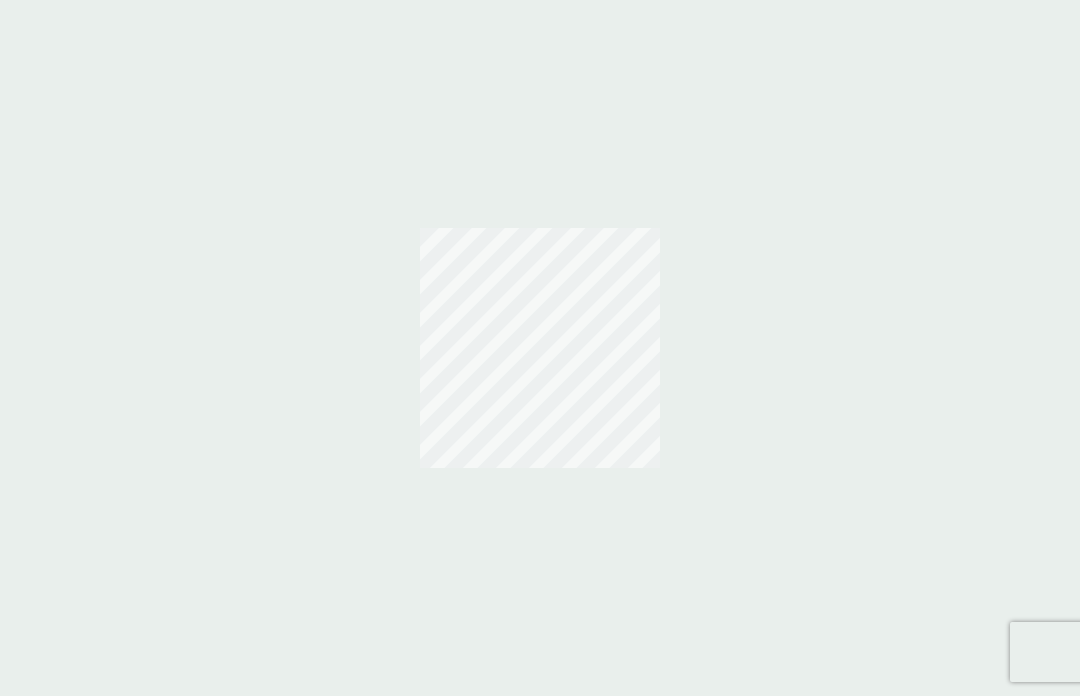 scroll, scrollTop: 70, scrollLeft: 0, axis: vertical 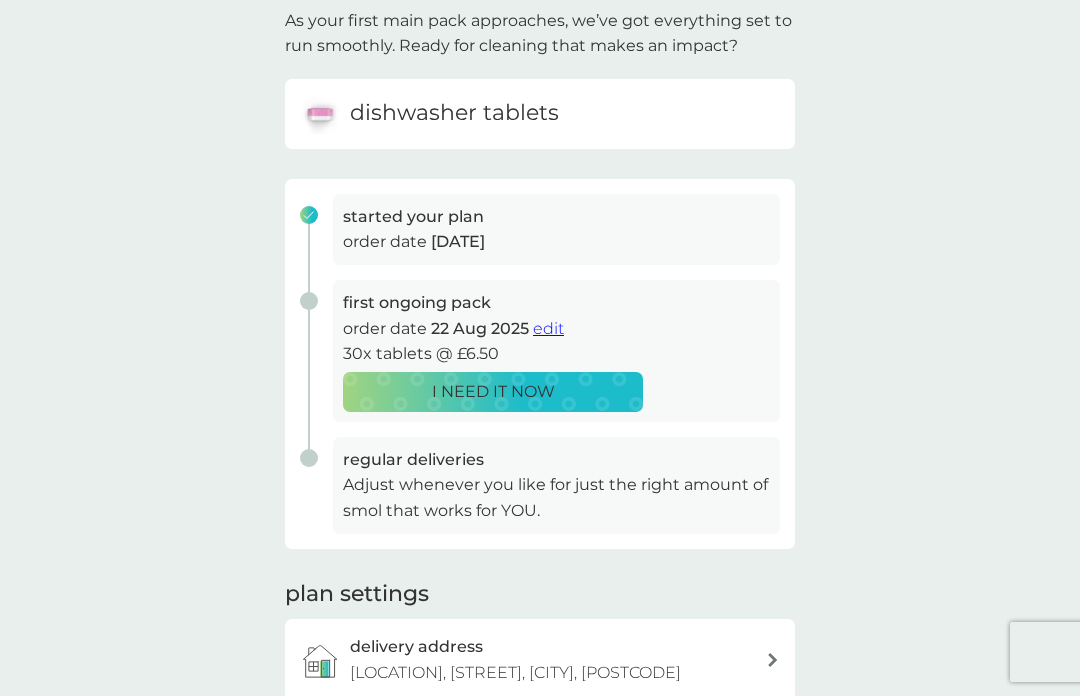 click on "edit" at bounding box center (548, 328) 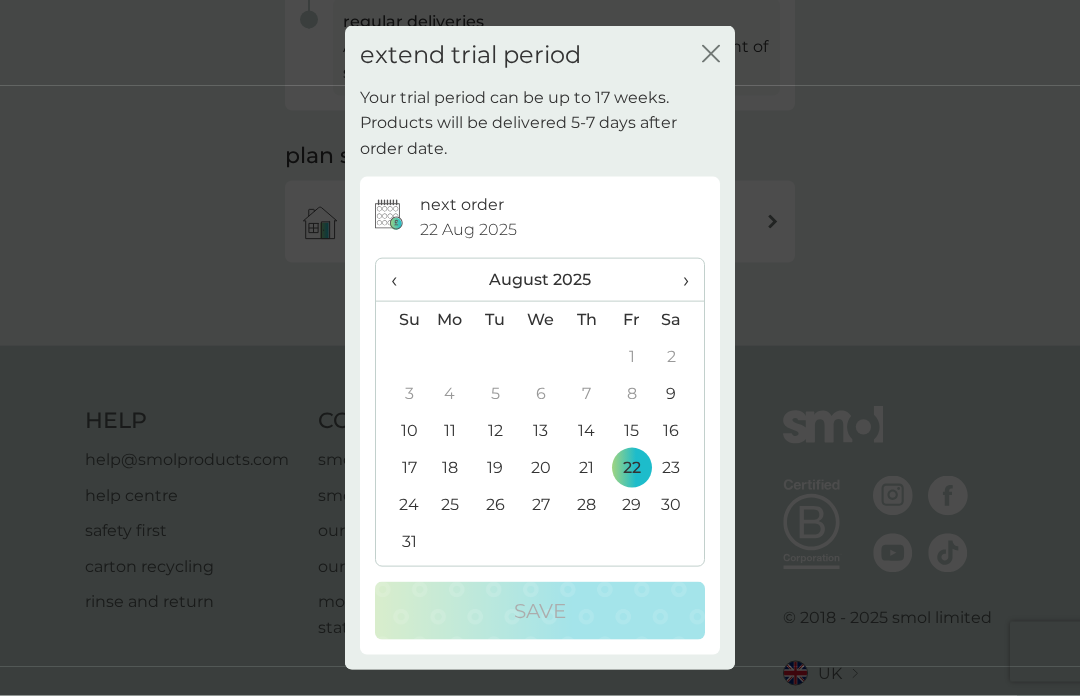 scroll, scrollTop: 597, scrollLeft: 0, axis: vertical 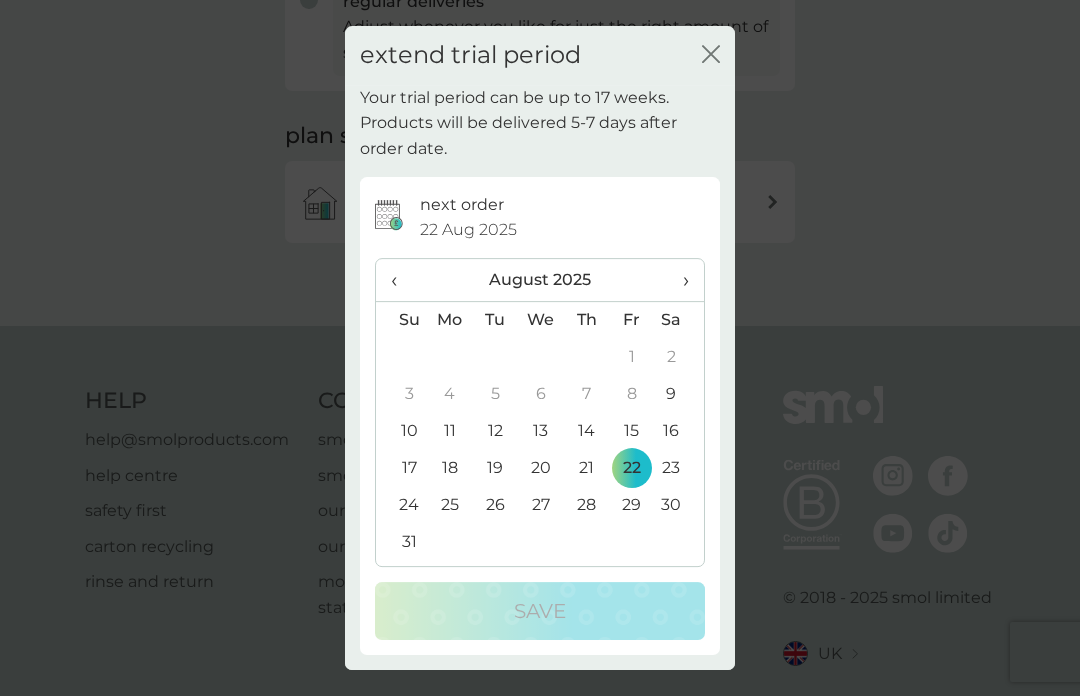 click on "close" 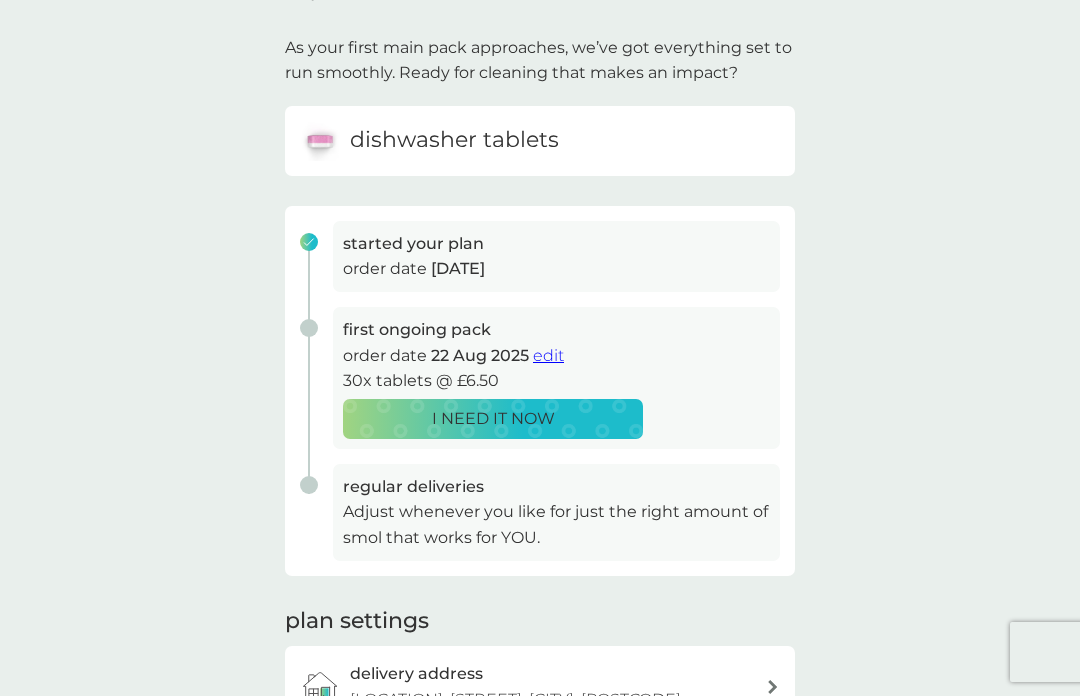 scroll, scrollTop: 0, scrollLeft: 0, axis: both 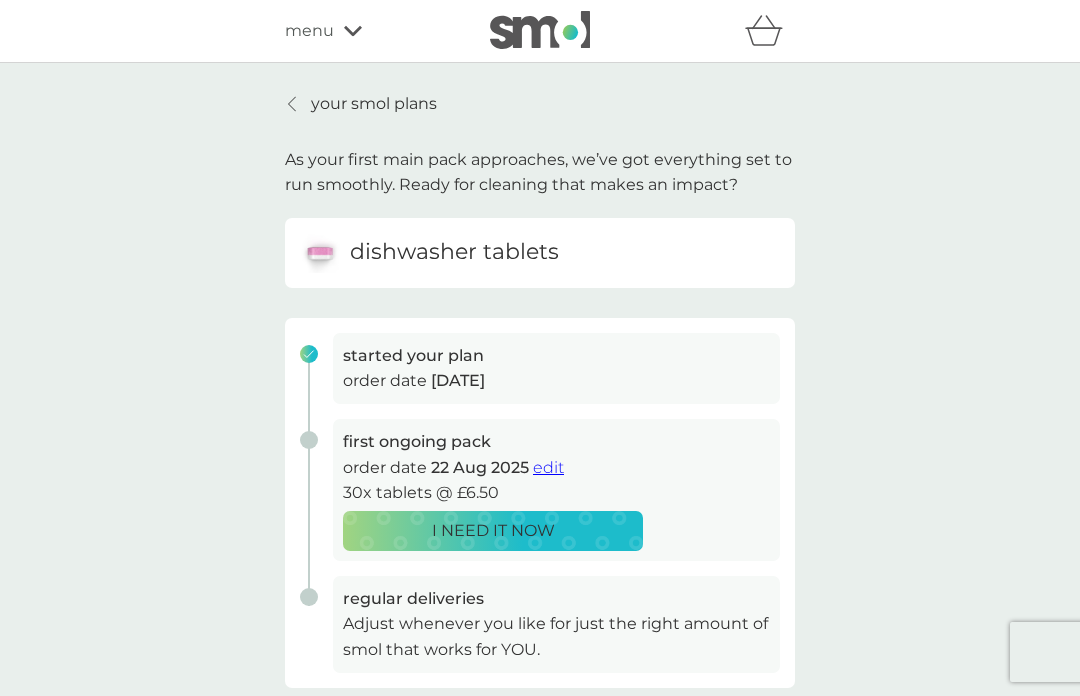 click 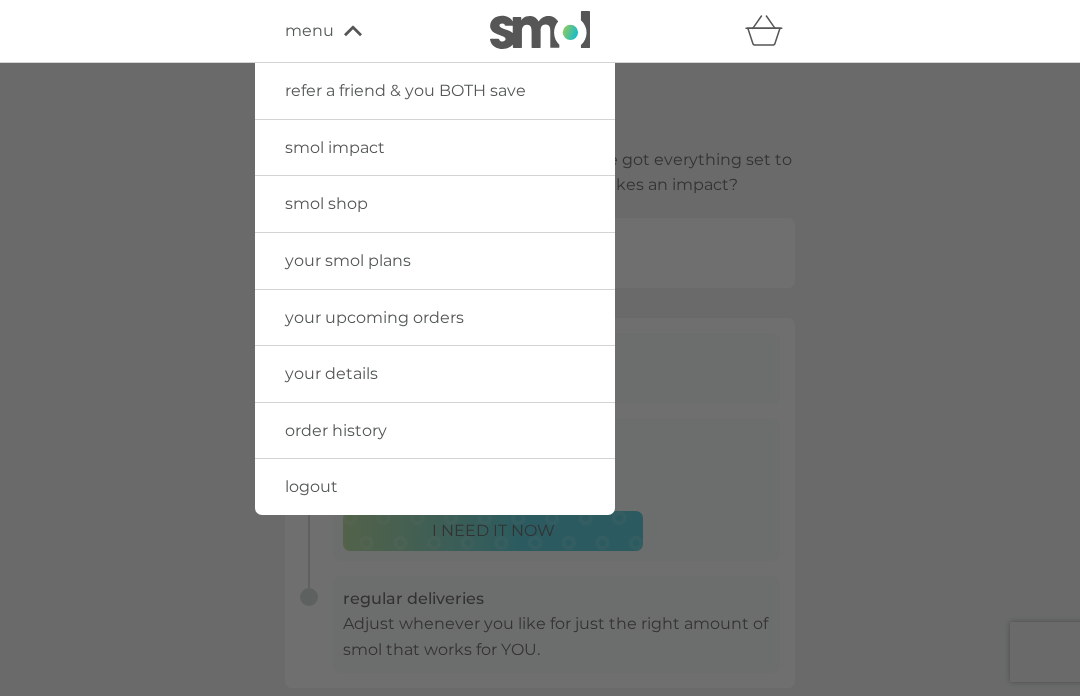 click on "your smol plans" at bounding box center (435, 261) 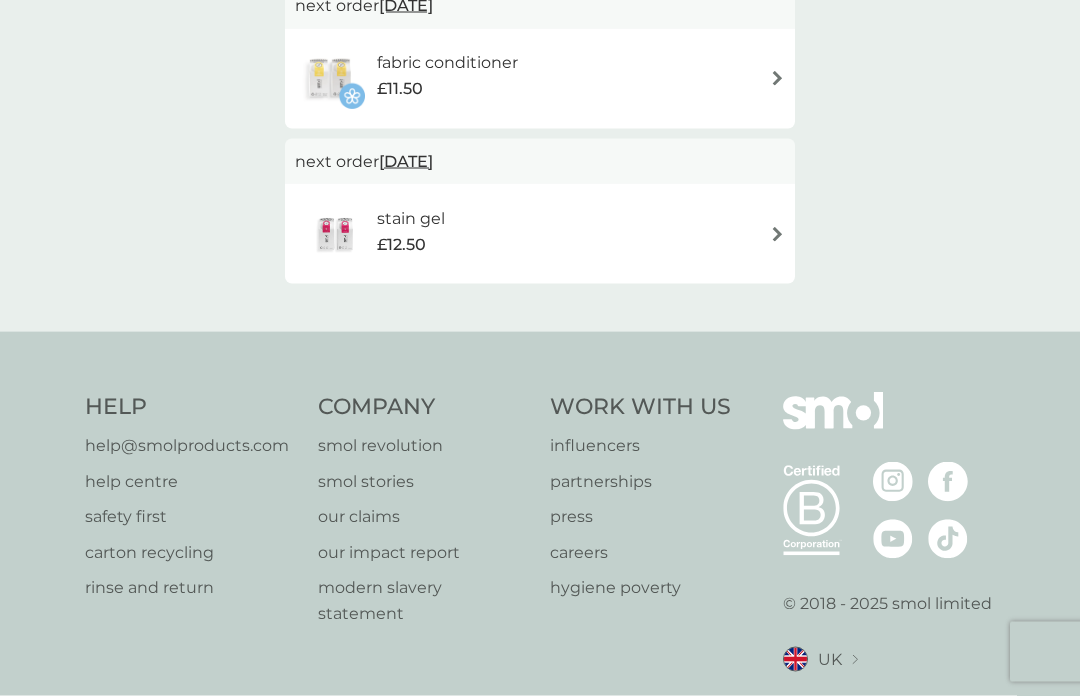 scroll, scrollTop: 831, scrollLeft: 0, axis: vertical 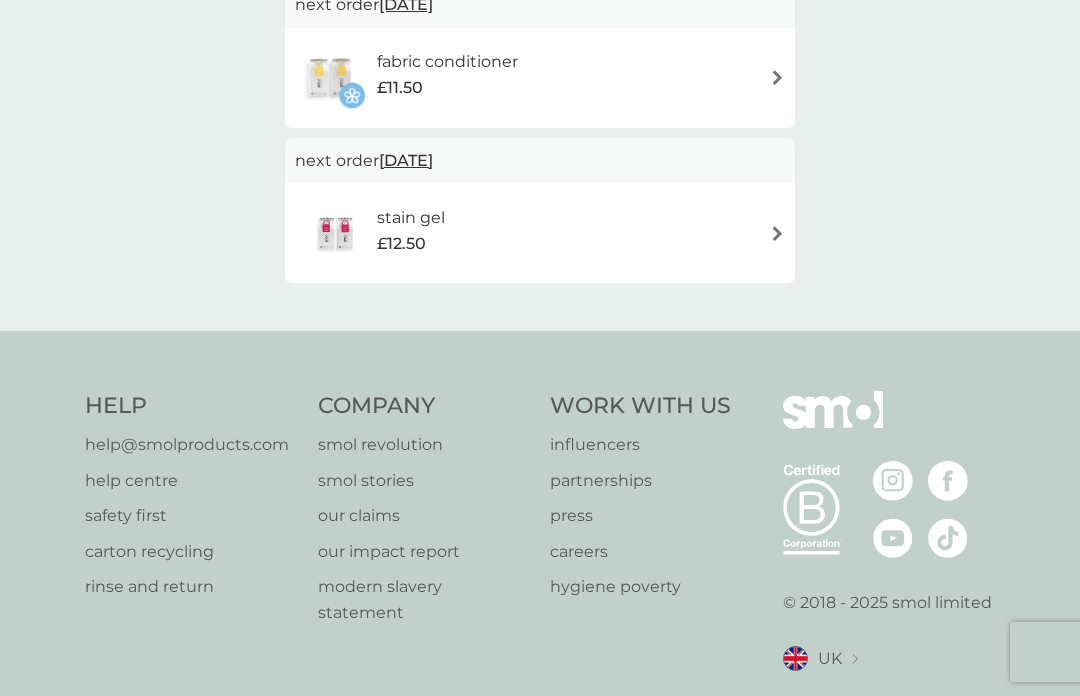 click on "rinse and return" at bounding box center [187, 587] 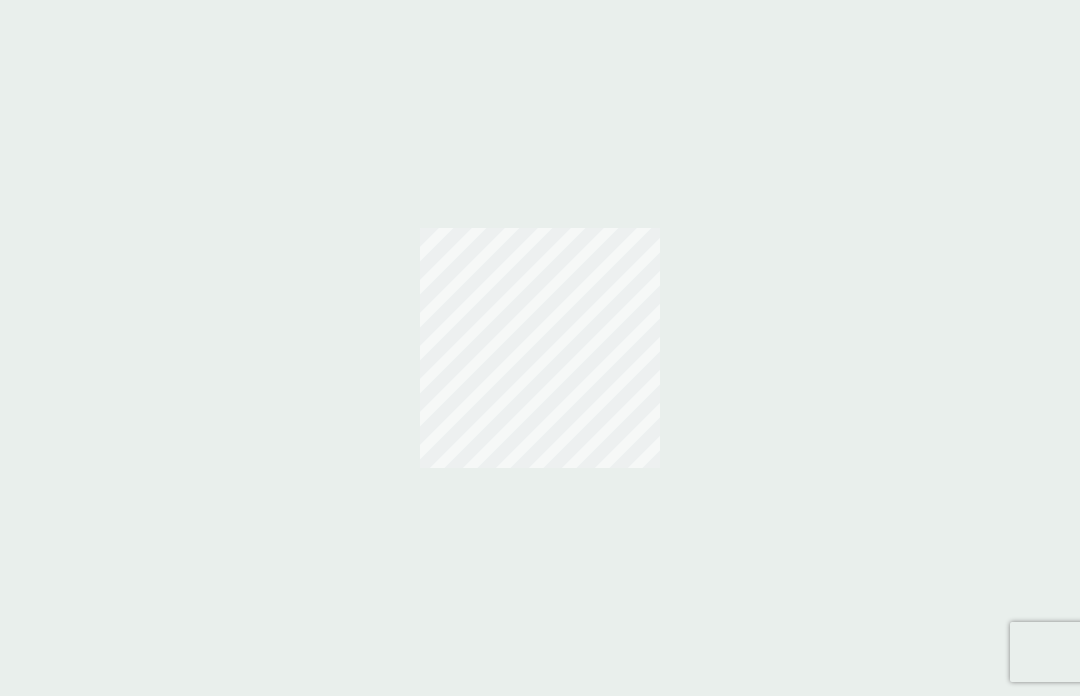 scroll, scrollTop: 0, scrollLeft: 0, axis: both 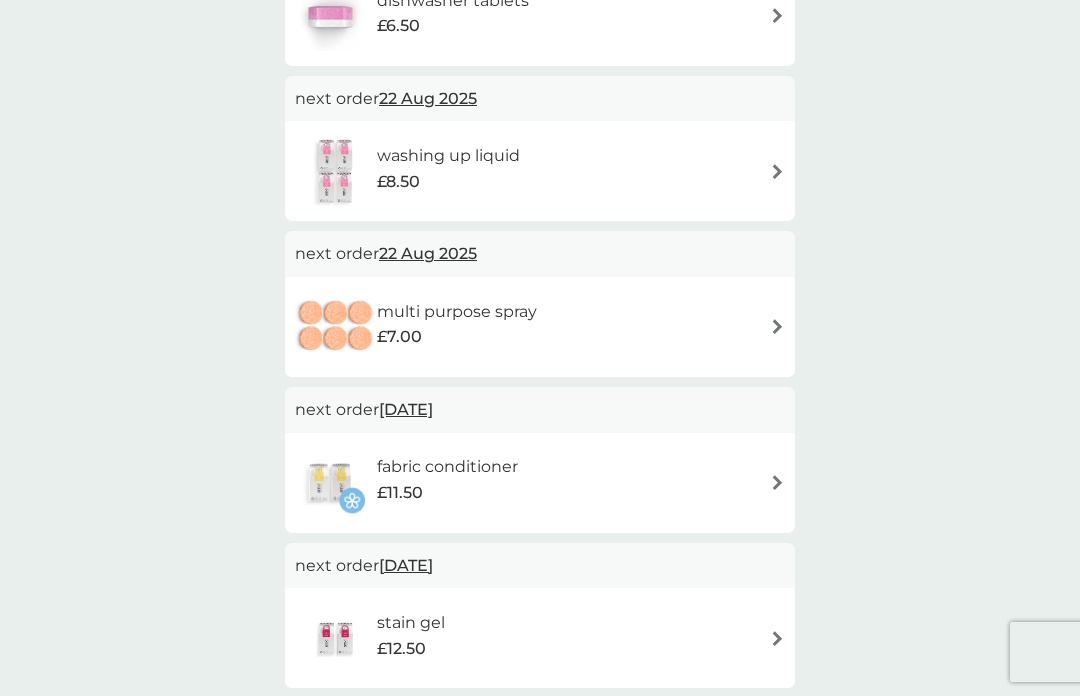 click on "washing up liquid £8.50" at bounding box center (540, 171) 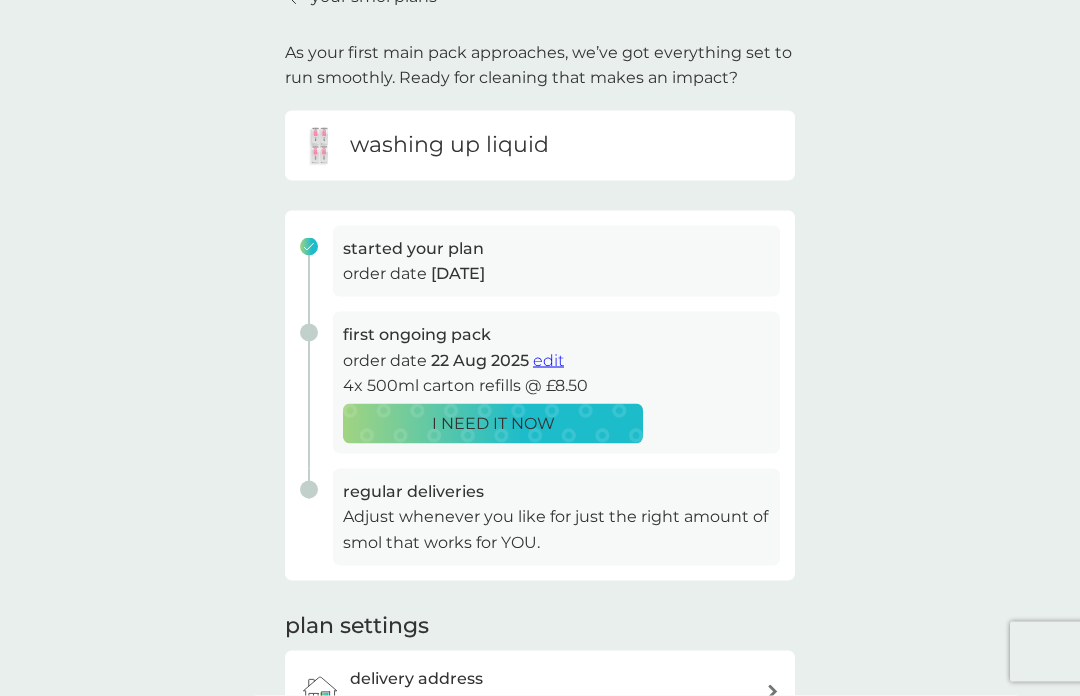 scroll, scrollTop: 108, scrollLeft: 0, axis: vertical 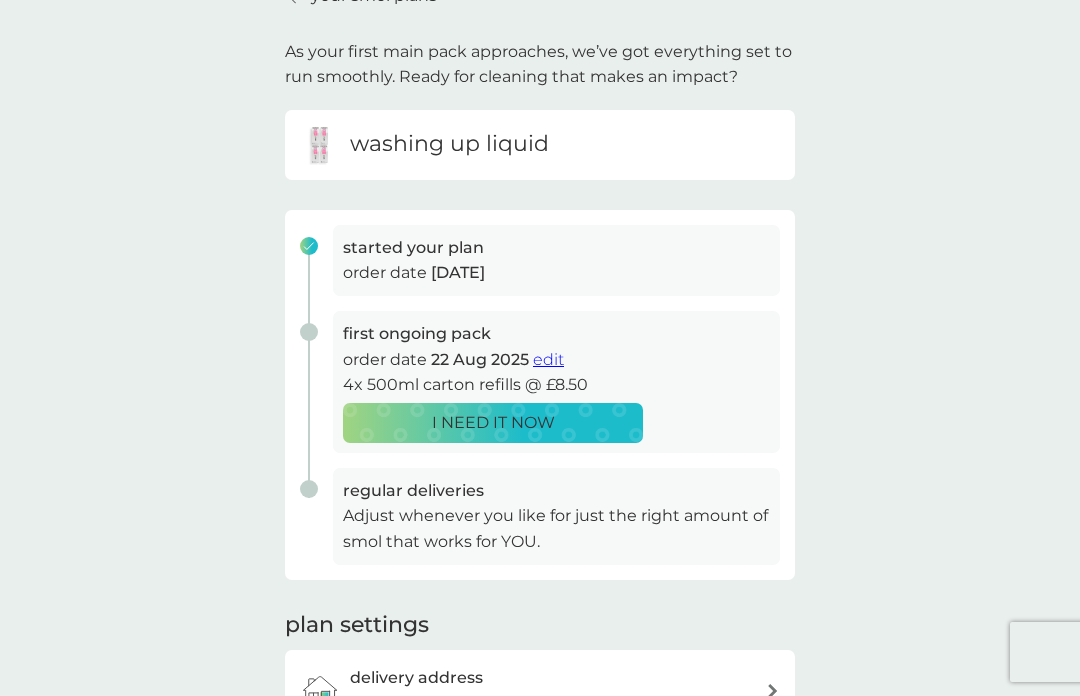 click on "edit" at bounding box center (548, 359) 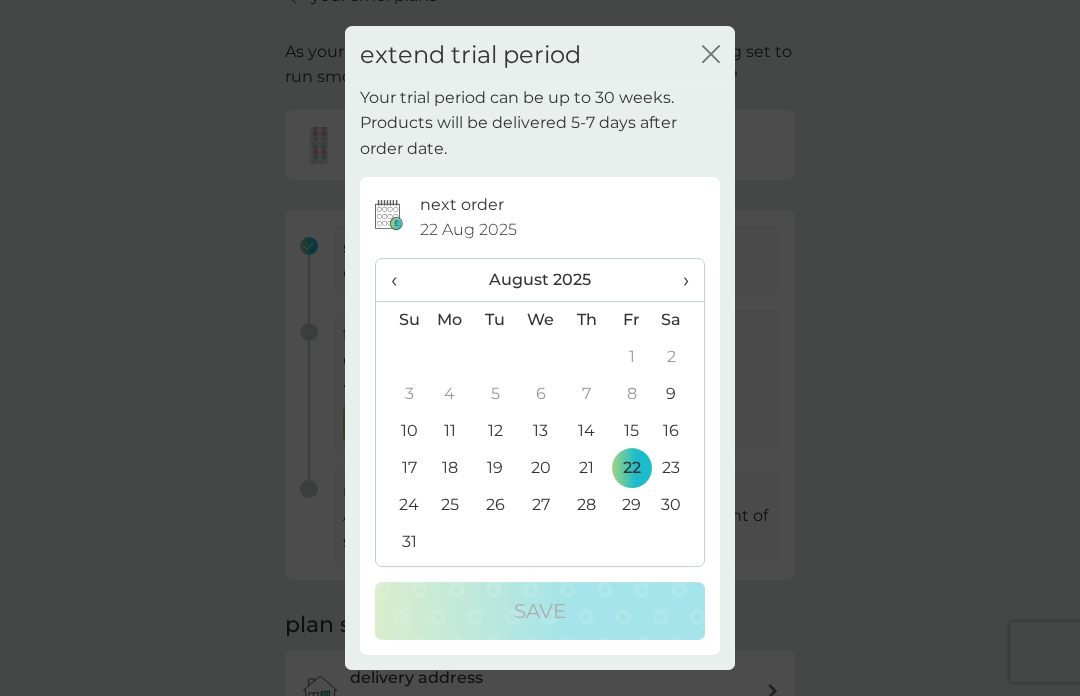click on "close" 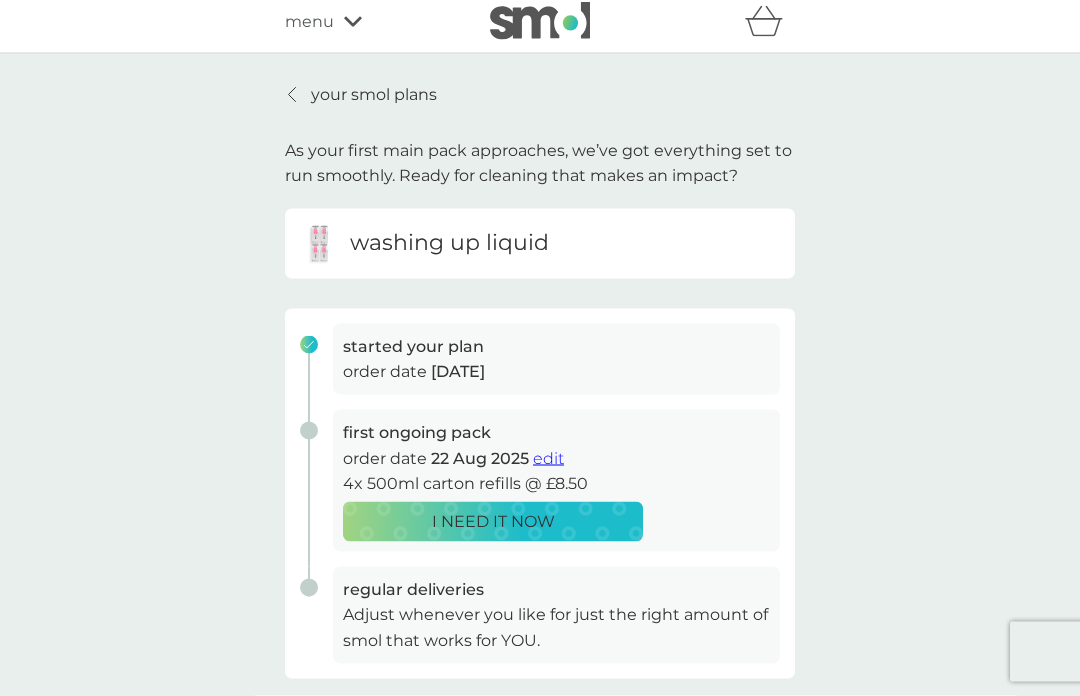 scroll, scrollTop: 0, scrollLeft: 0, axis: both 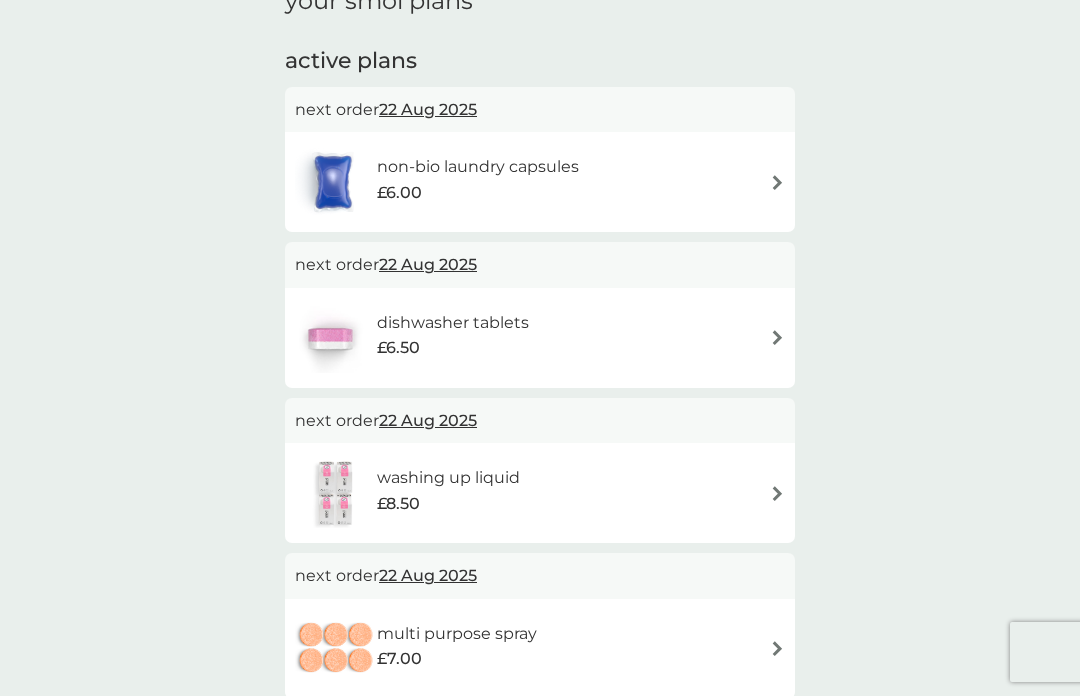 click on "dishwasher tablets £6.50" at bounding box center [540, 338] 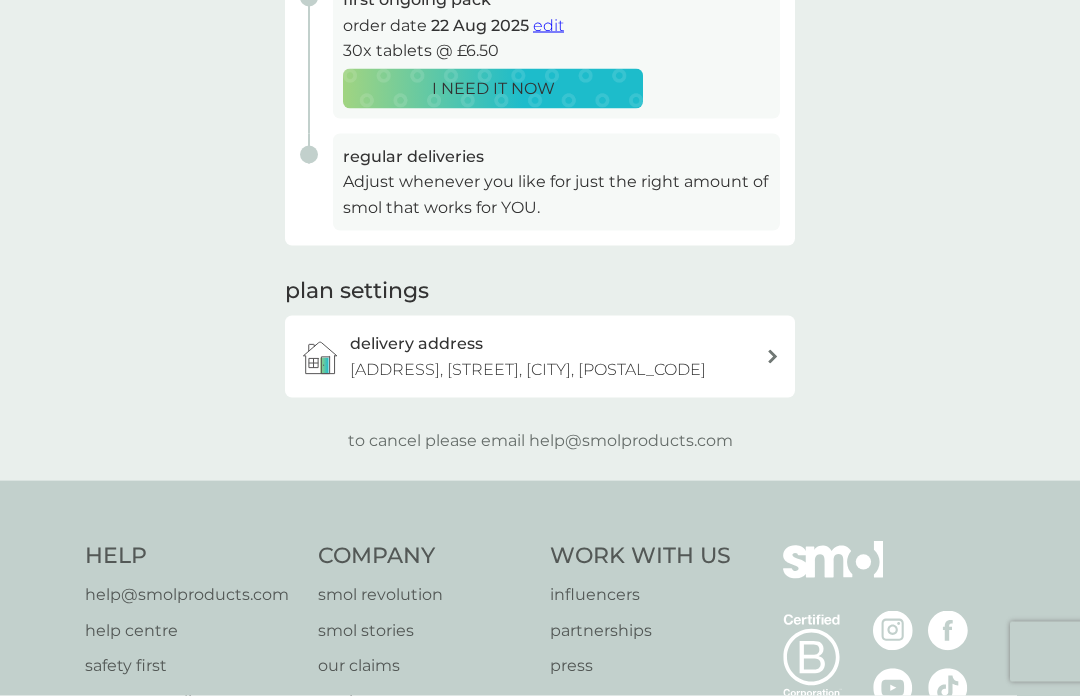 scroll, scrollTop: 455, scrollLeft: 0, axis: vertical 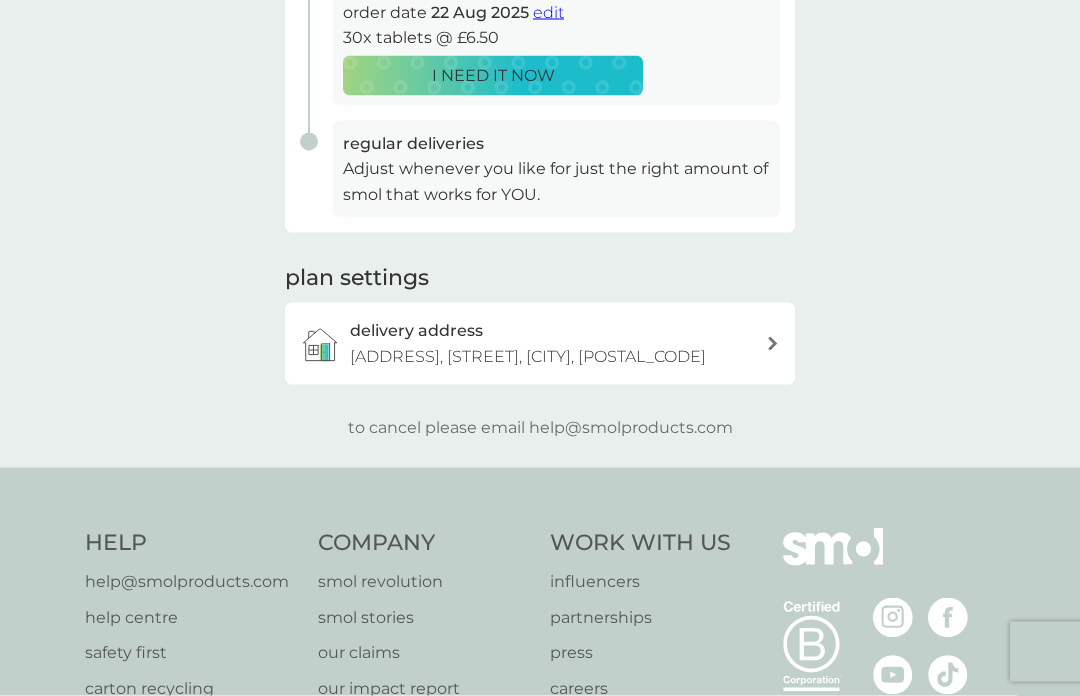 click on "your smol plans As your first main pack approaches, we’ve got everything set to run smoothly. Ready for cleaning that makes an impact? dishwasher tablets started your plan order date   [DATE] first ongoing pack order date   [DATE]   edit 30x tablets @ £6.50 I NEED IT NOW regular deliveries Adjust whenever you like for just the right amount of smol that works for YOU. plan settings delivery address [ADDRESS], [STREET],  [CITY], [POSTAL_CODE] to cancel please email   [EMAIL]" at bounding box center [540, 38] 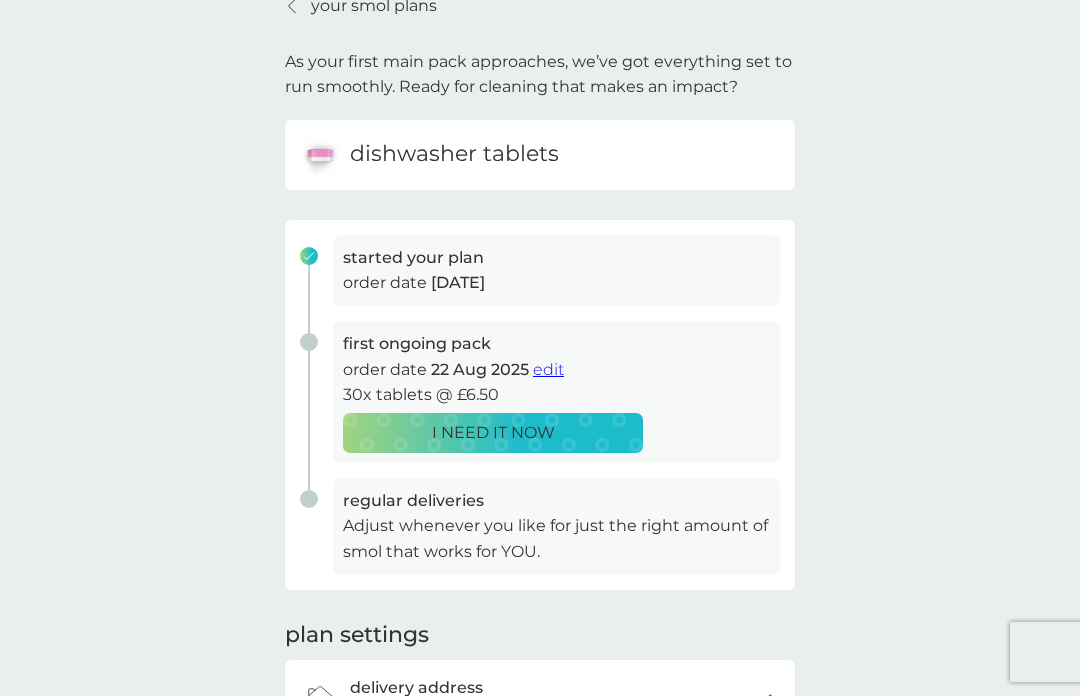 scroll, scrollTop: 0, scrollLeft: 0, axis: both 